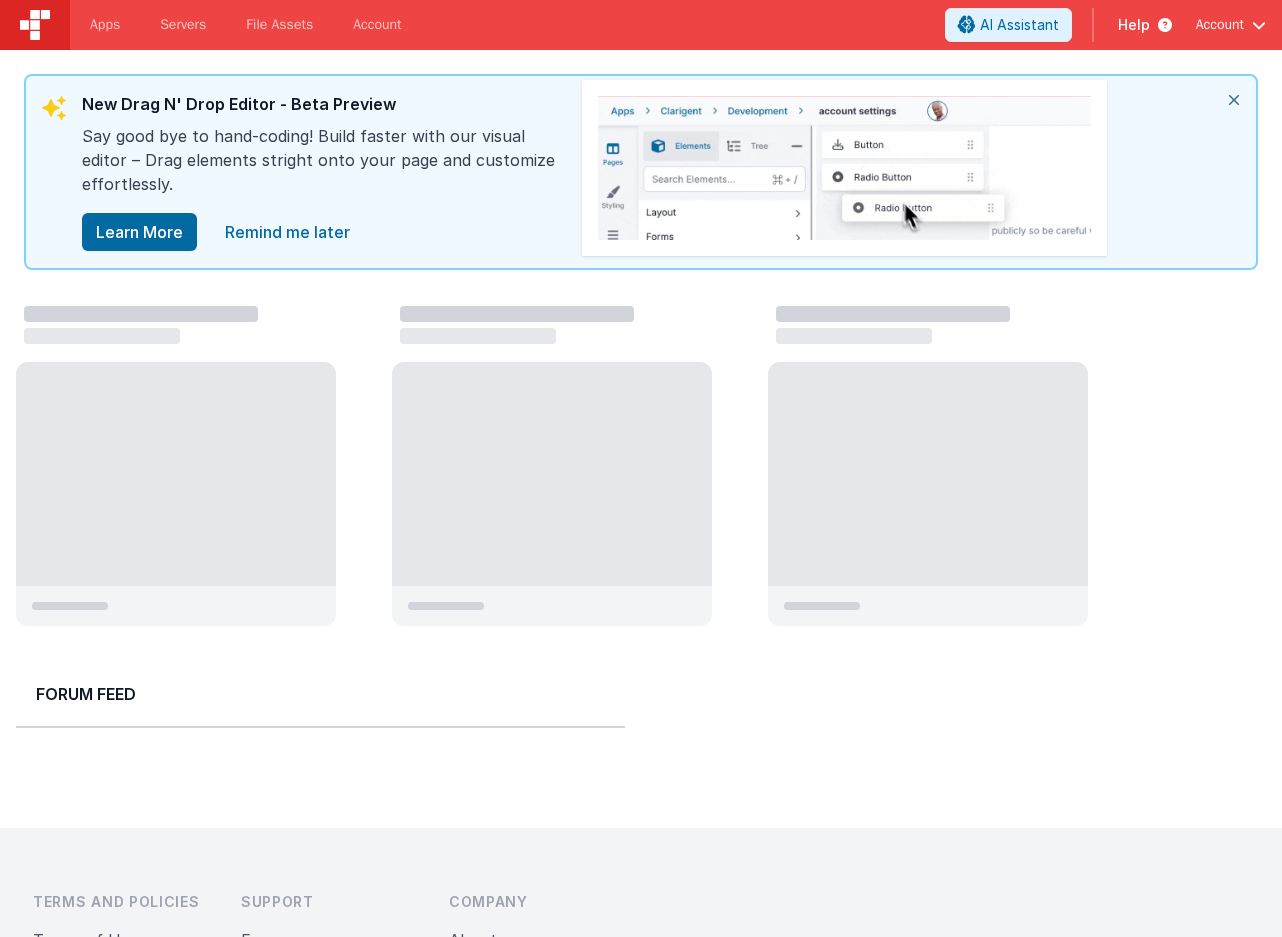 scroll, scrollTop: 0, scrollLeft: 0, axis: both 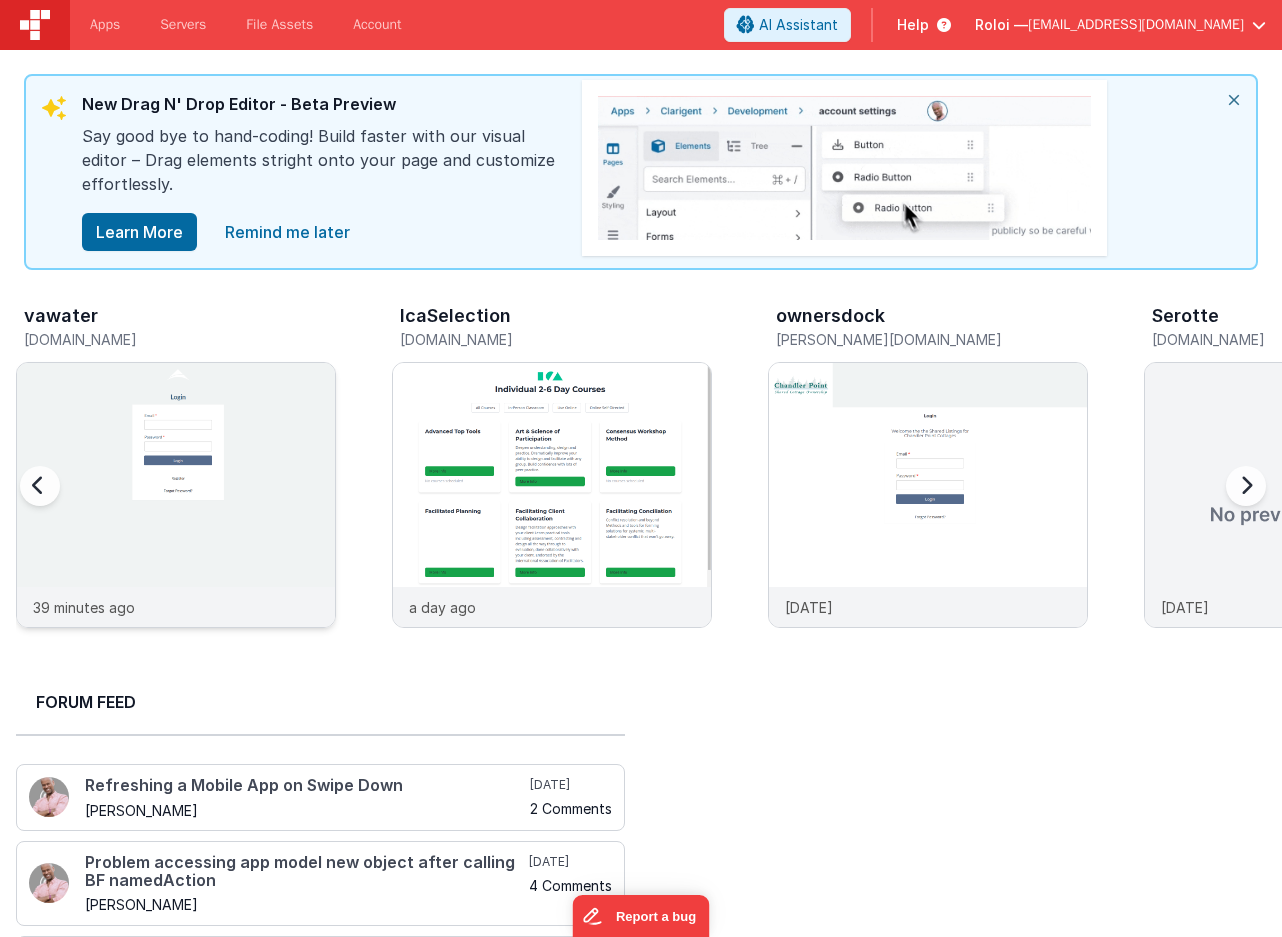 click at bounding box center (176, 522) 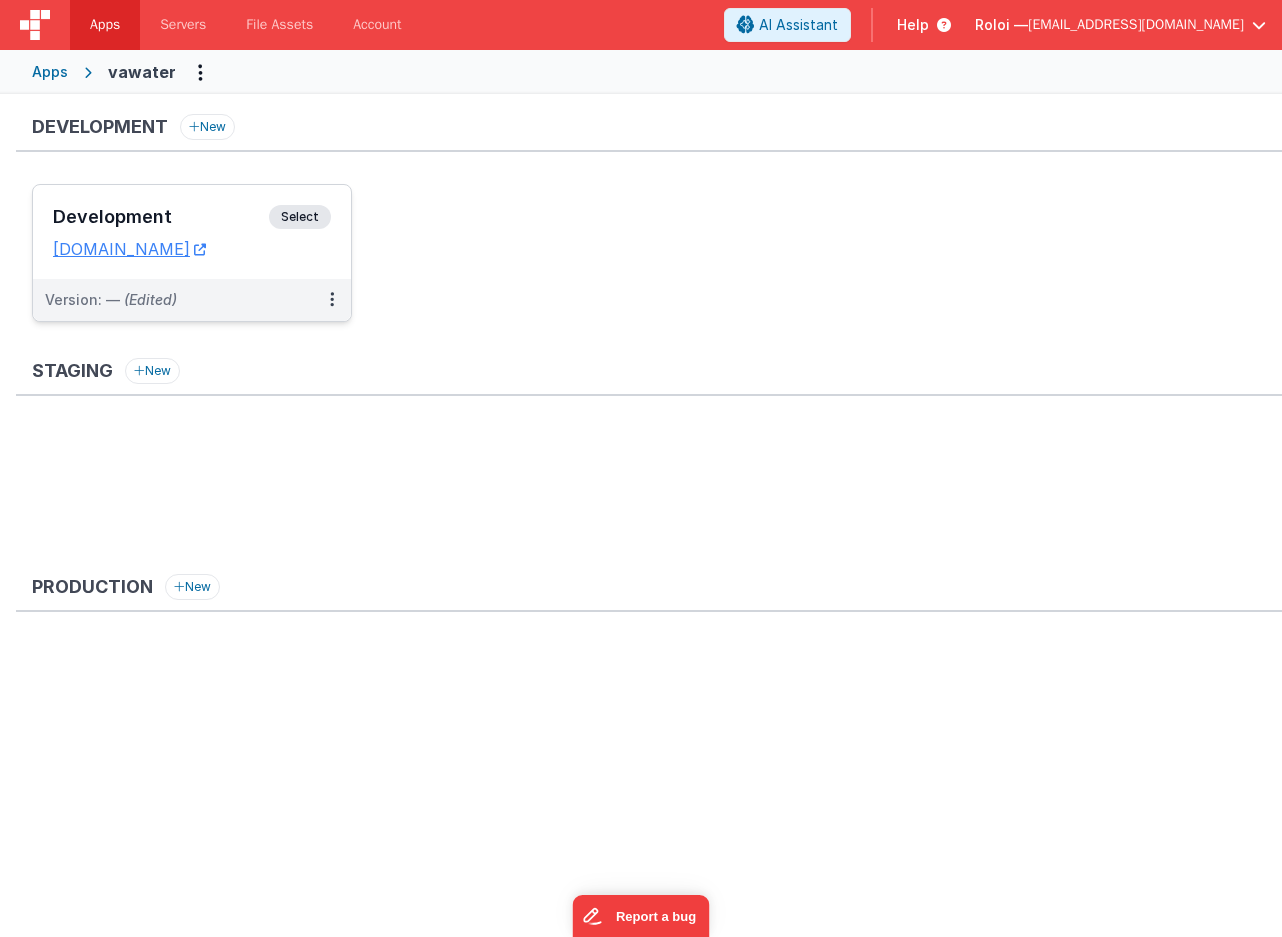 click on "Select" at bounding box center (300, 217) 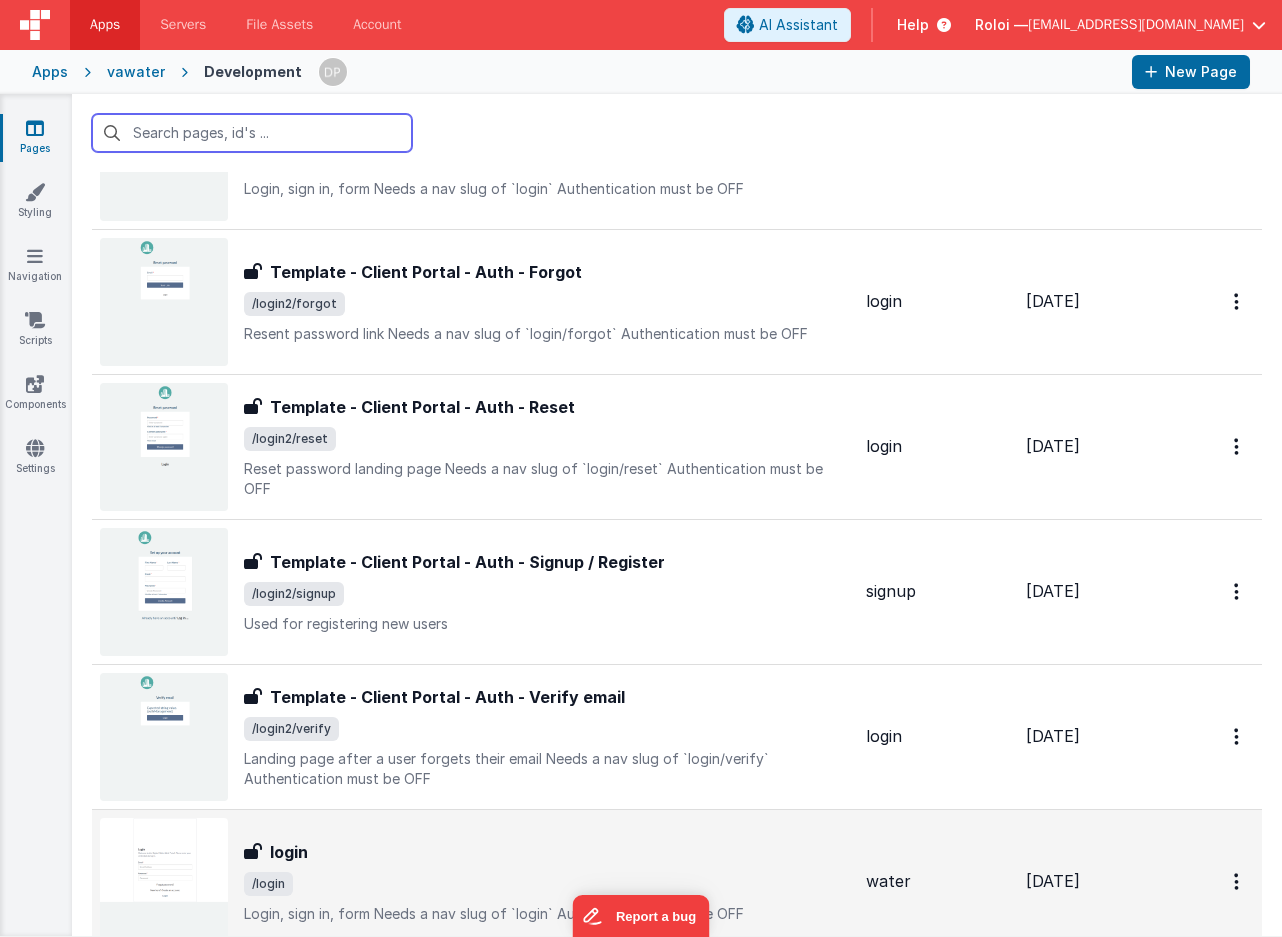 scroll, scrollTop: 1258, scrollLeft: 0, axis: vertical 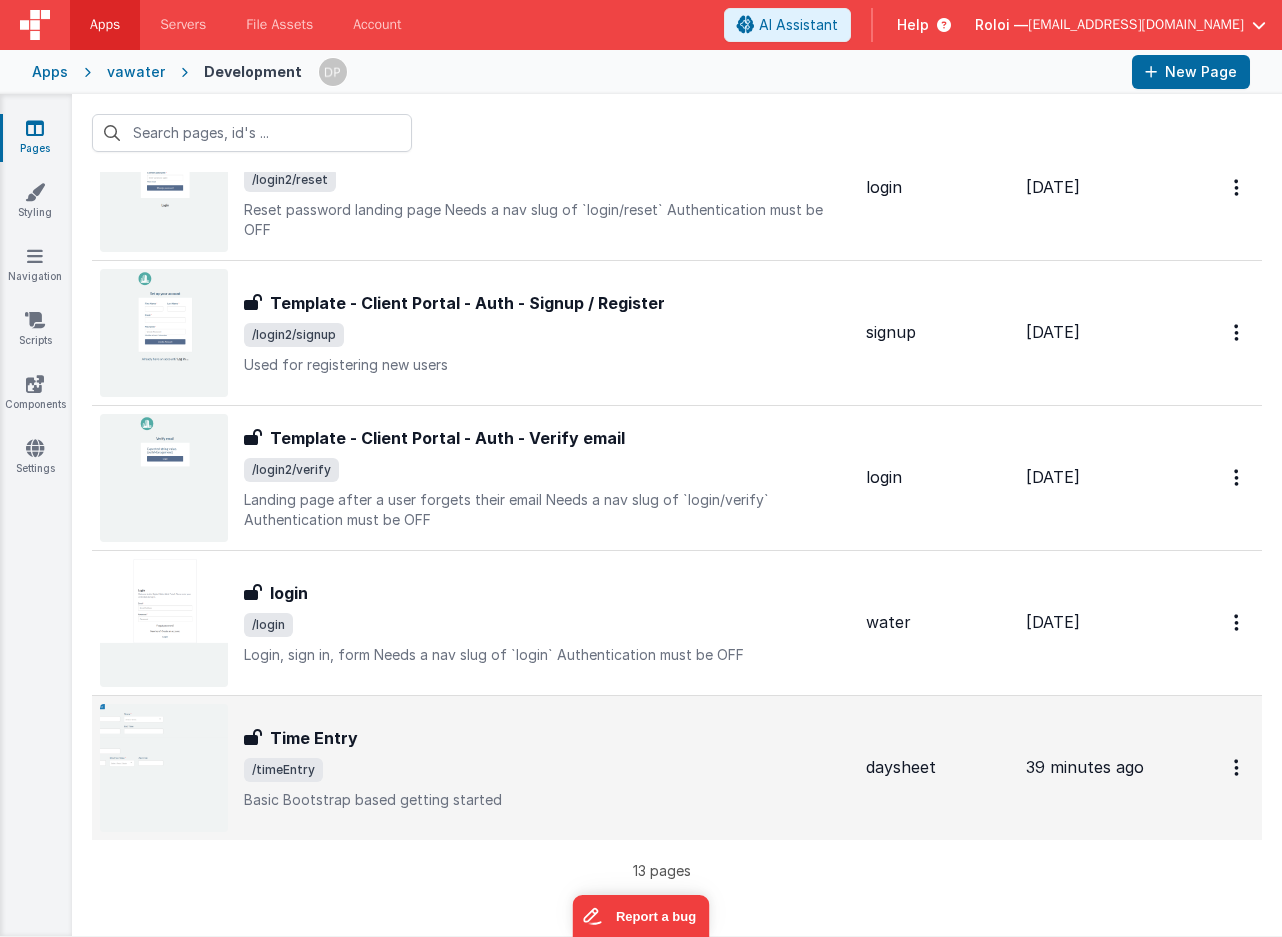 click on "/timeEntry" at bounding box center [547, 770] 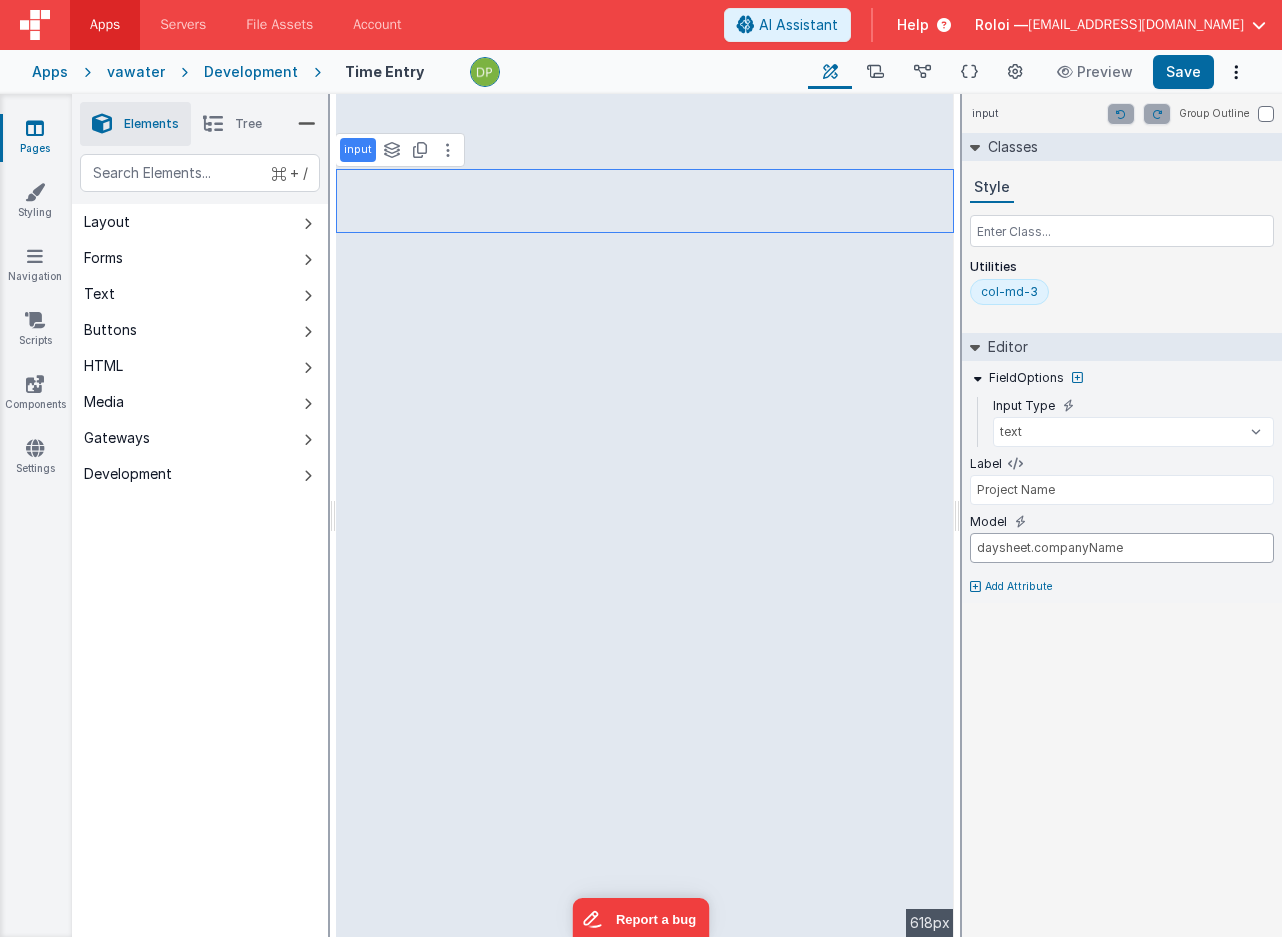 click on "daysheet.companyName" at bounding box center [1122, 548] 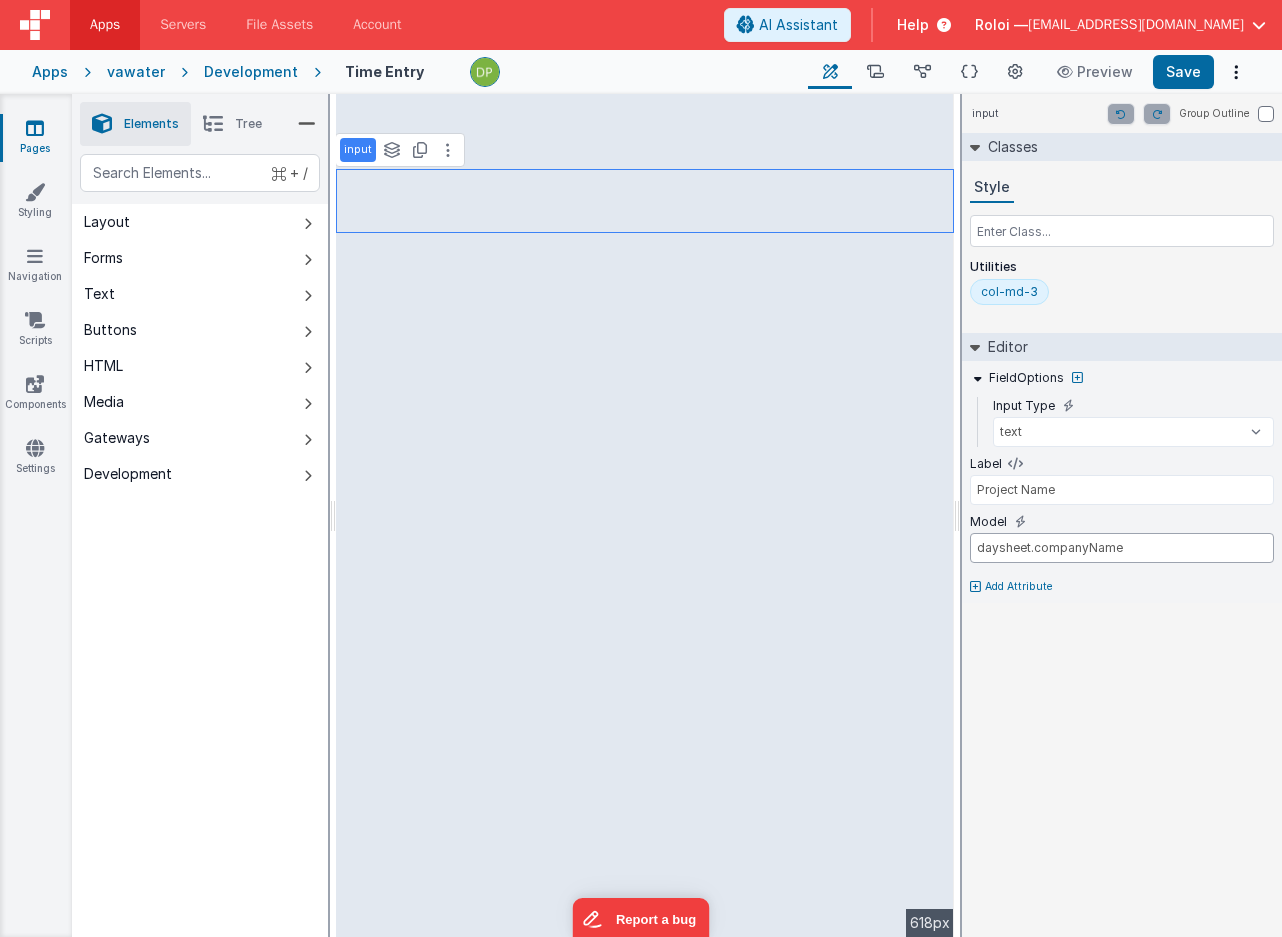 click on "daysheet.companyName" at bounding box center (1122, 548) 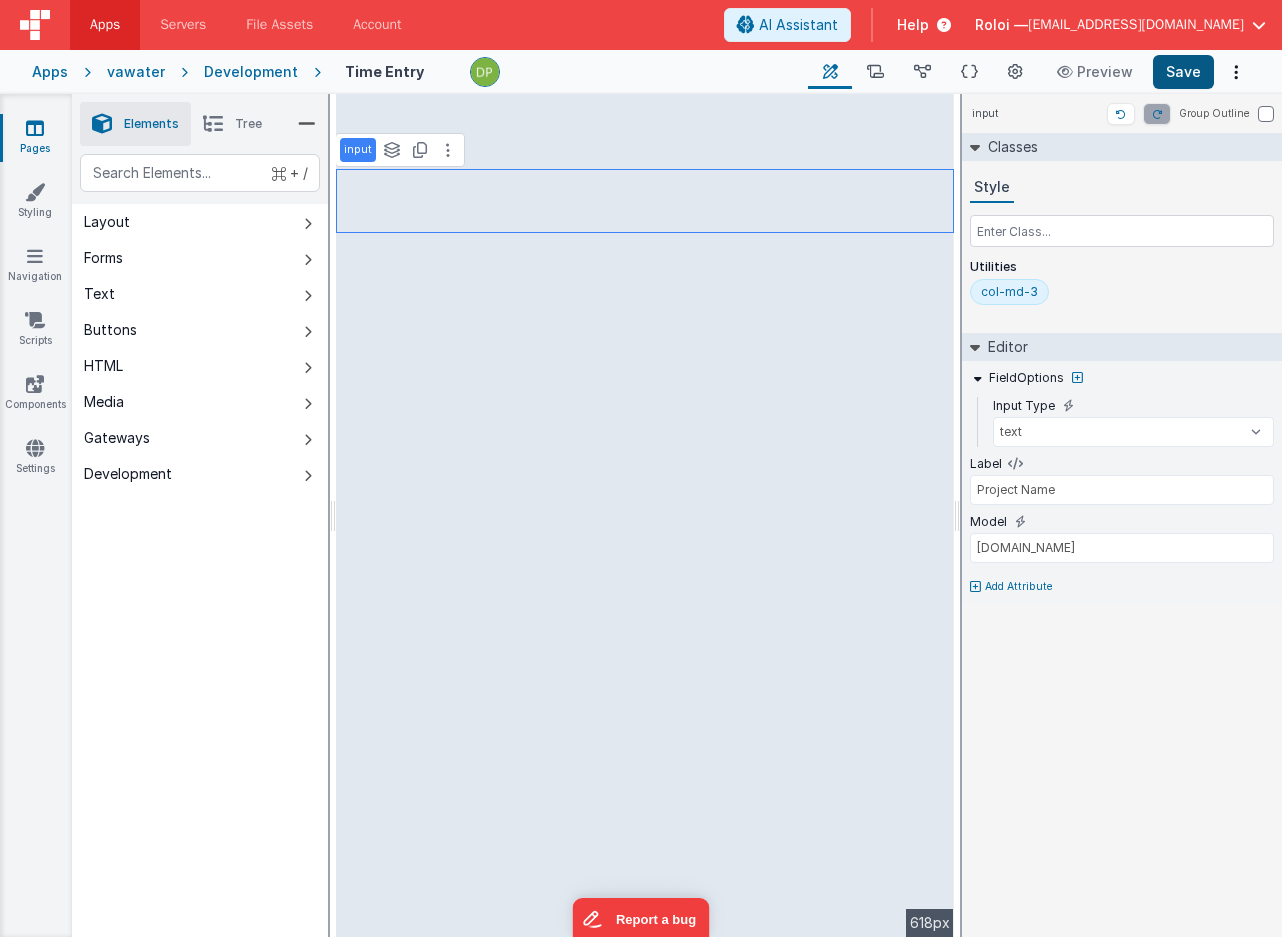 click on "Save" at bounding box center [1183, 72] 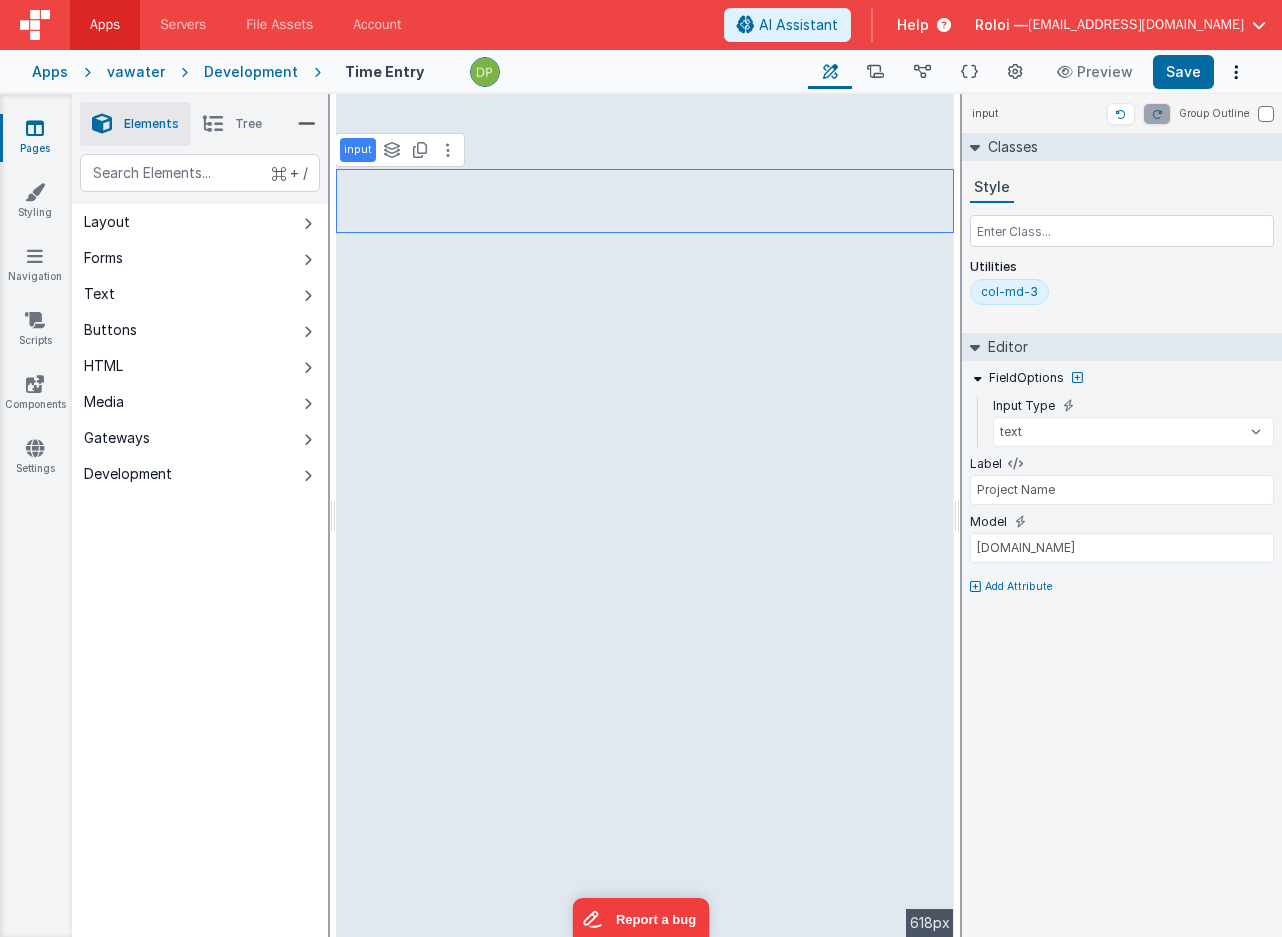 type on "Start Time" 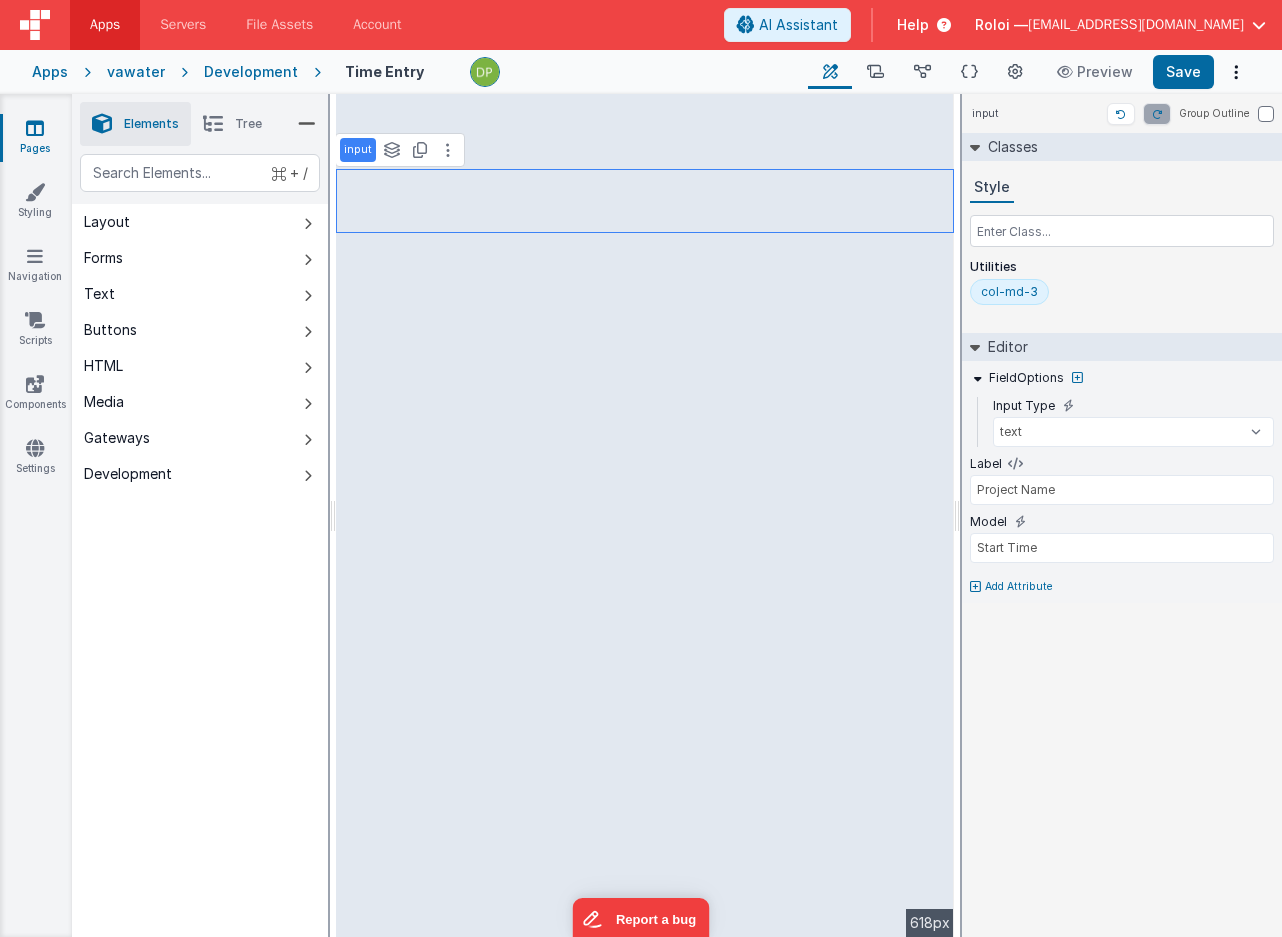select on "string" 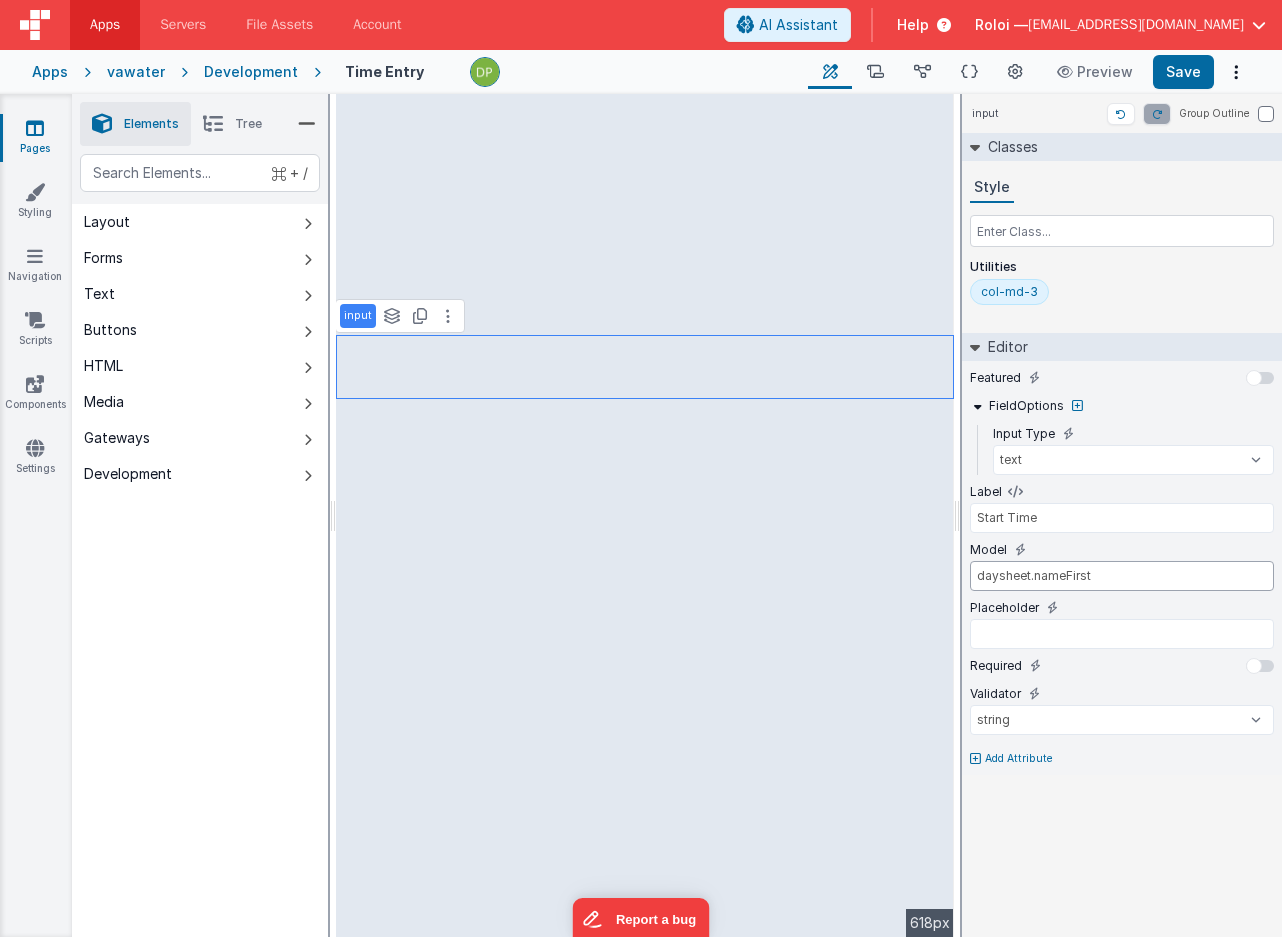 drag, startPoint x: 1033, startPoint y: 580, endPoint x: 1175, endPoint y: 578, distance: 142.01408 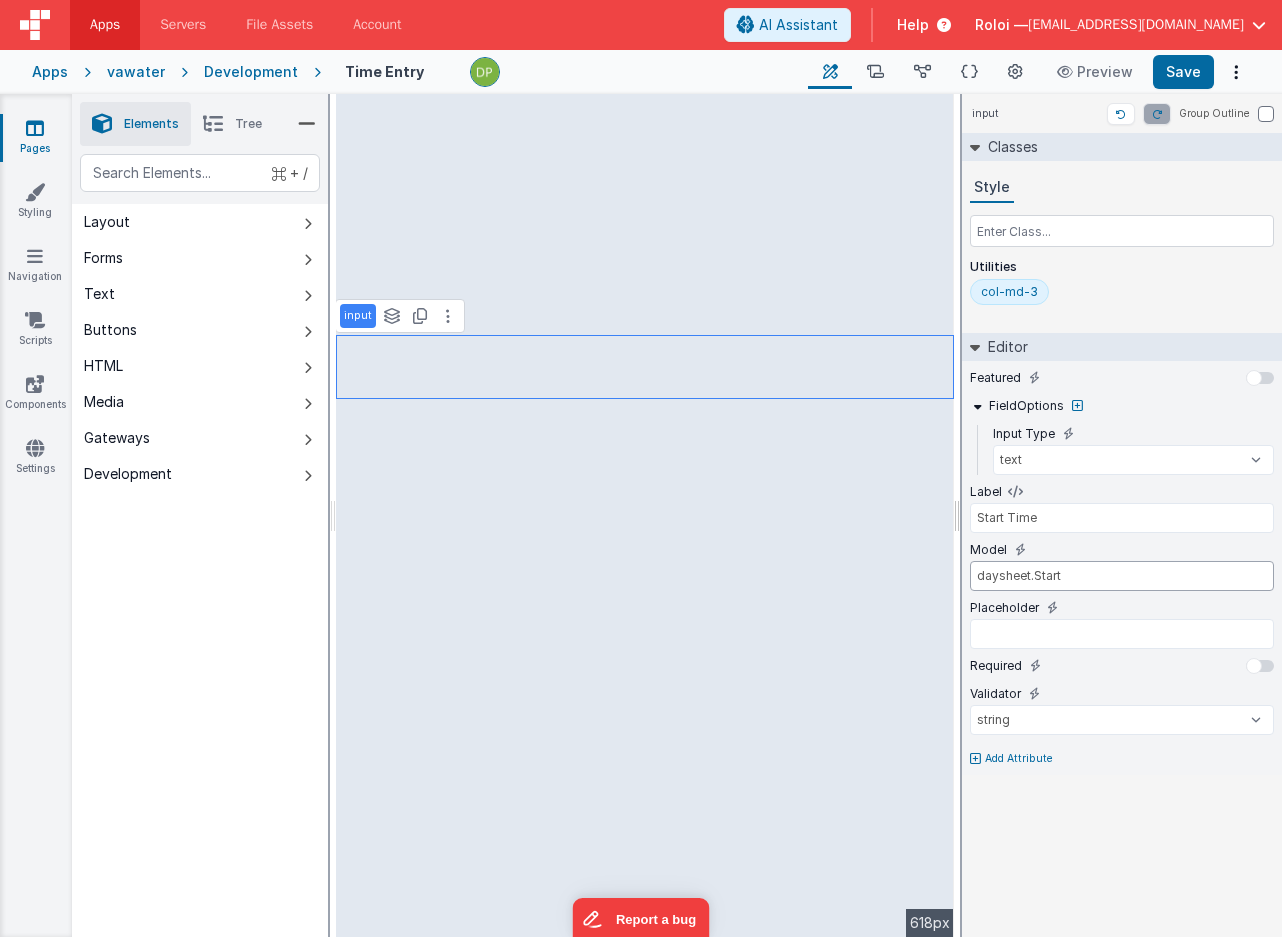 type on "daysheet.Start" 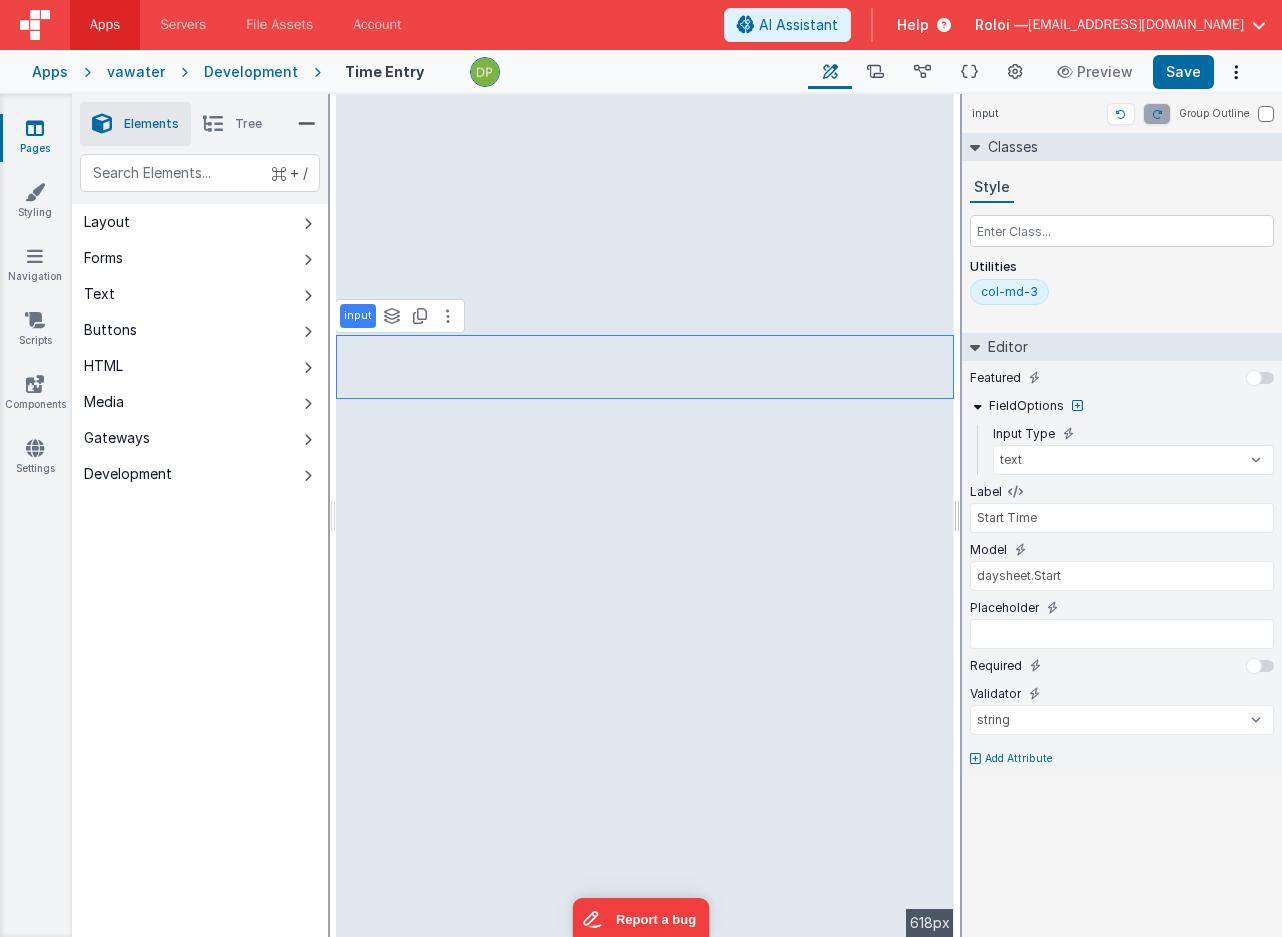 type on "End Time" 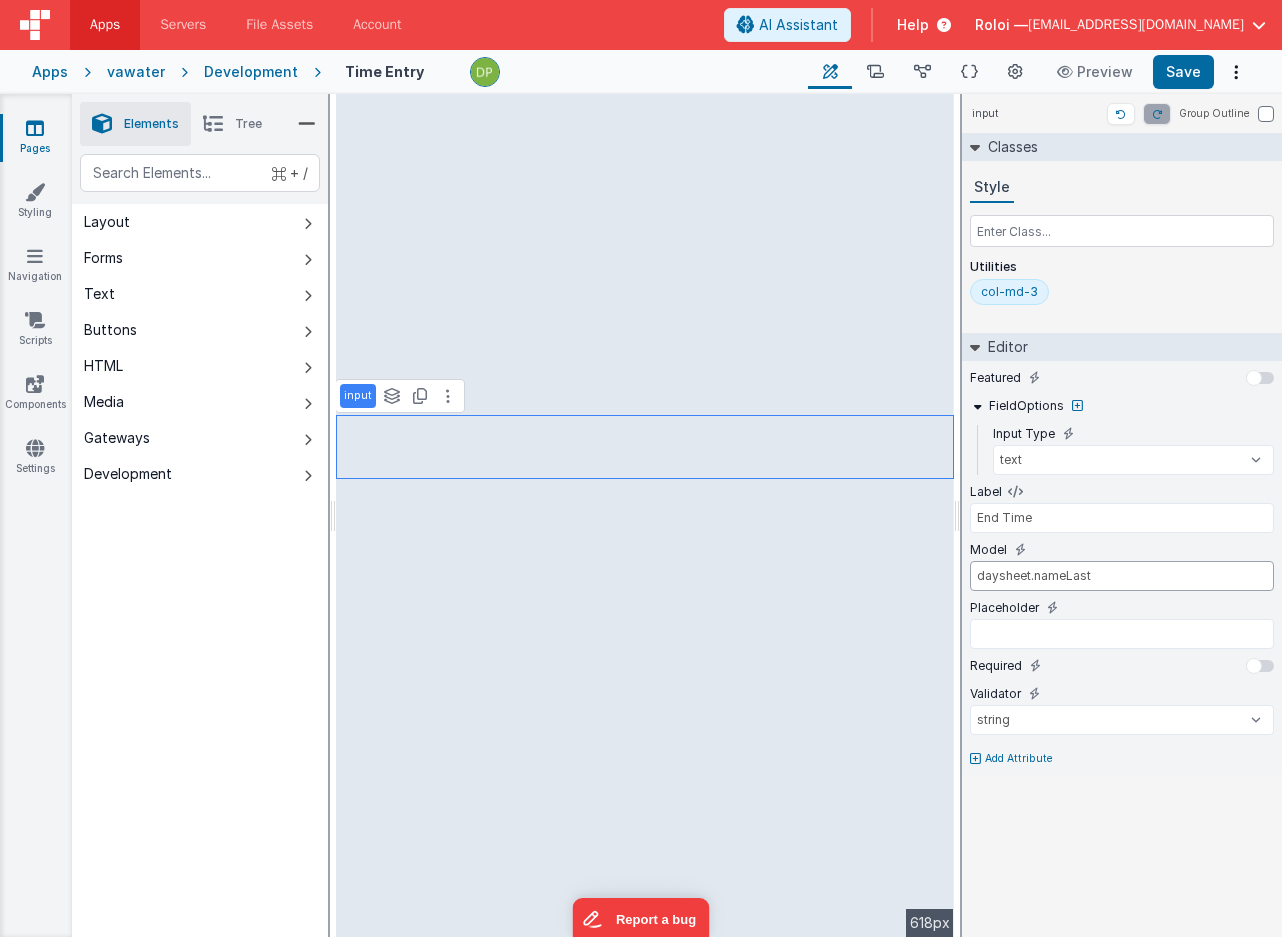 drag, startPoint x: 1036, startPoint y: 578, endPoint x: 1226, endPoint y: 570, distance: 190.16835 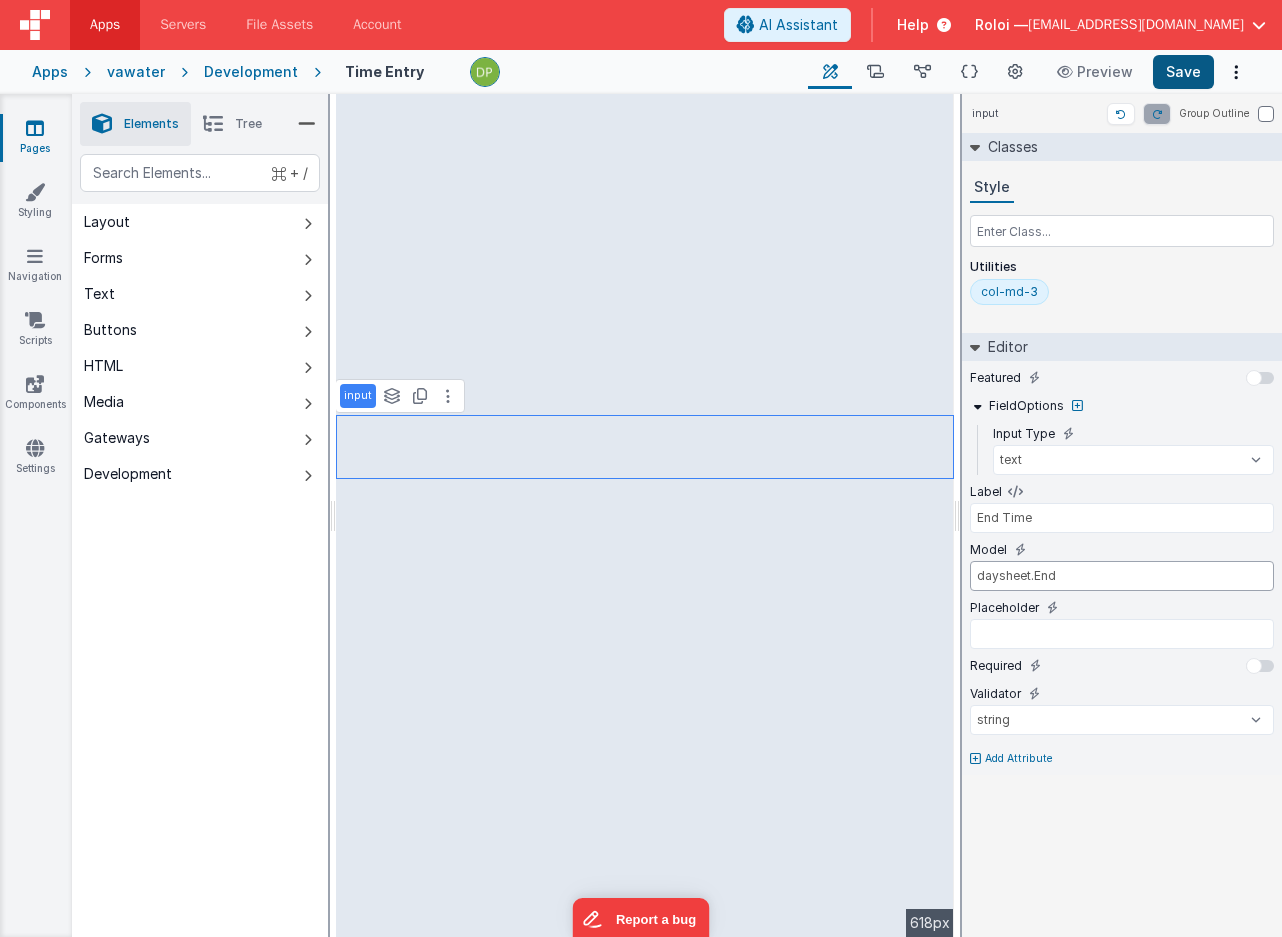 type on "daysheet.End" 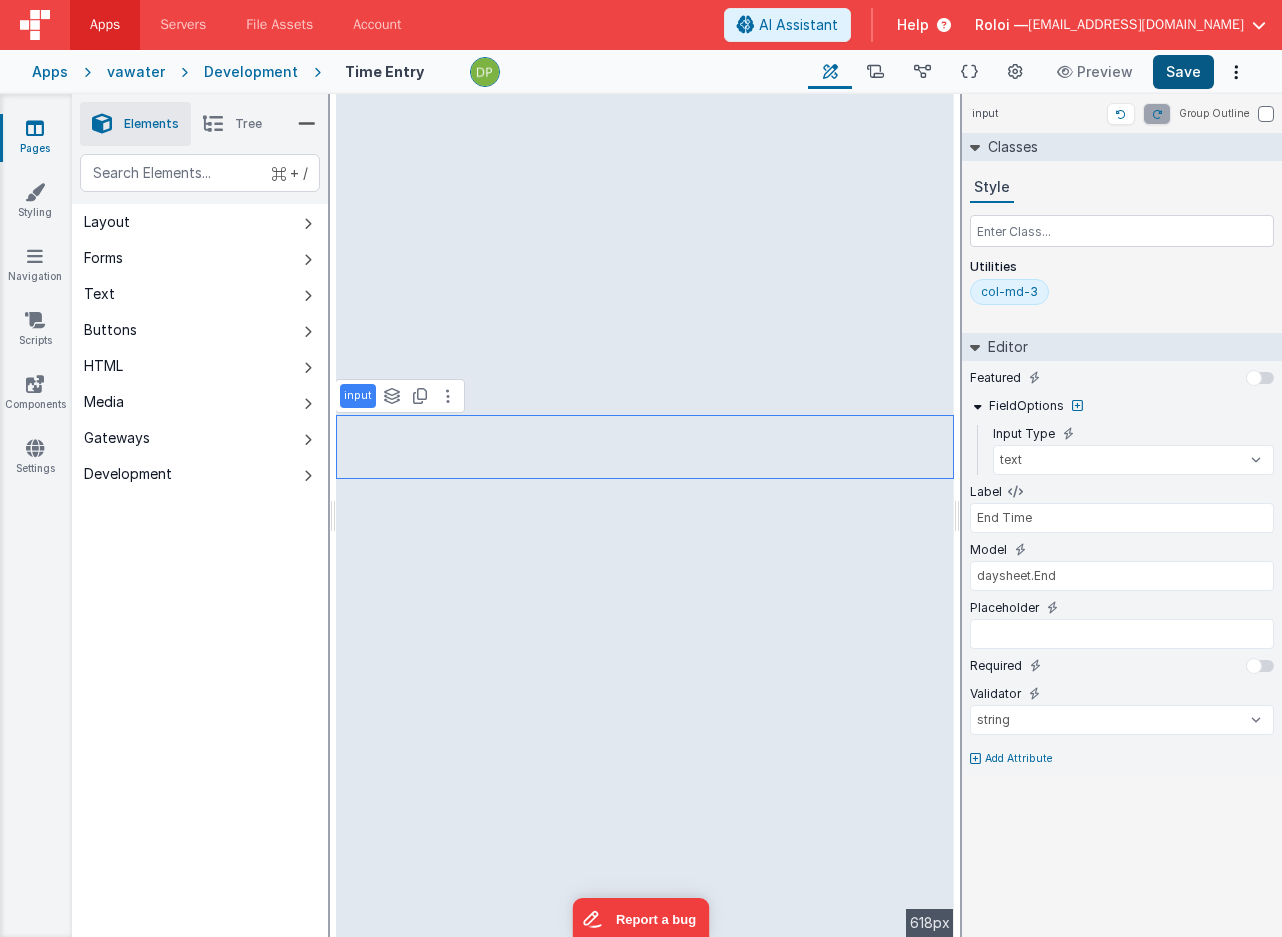 click on "Save" at bounding box center (1183, 72) 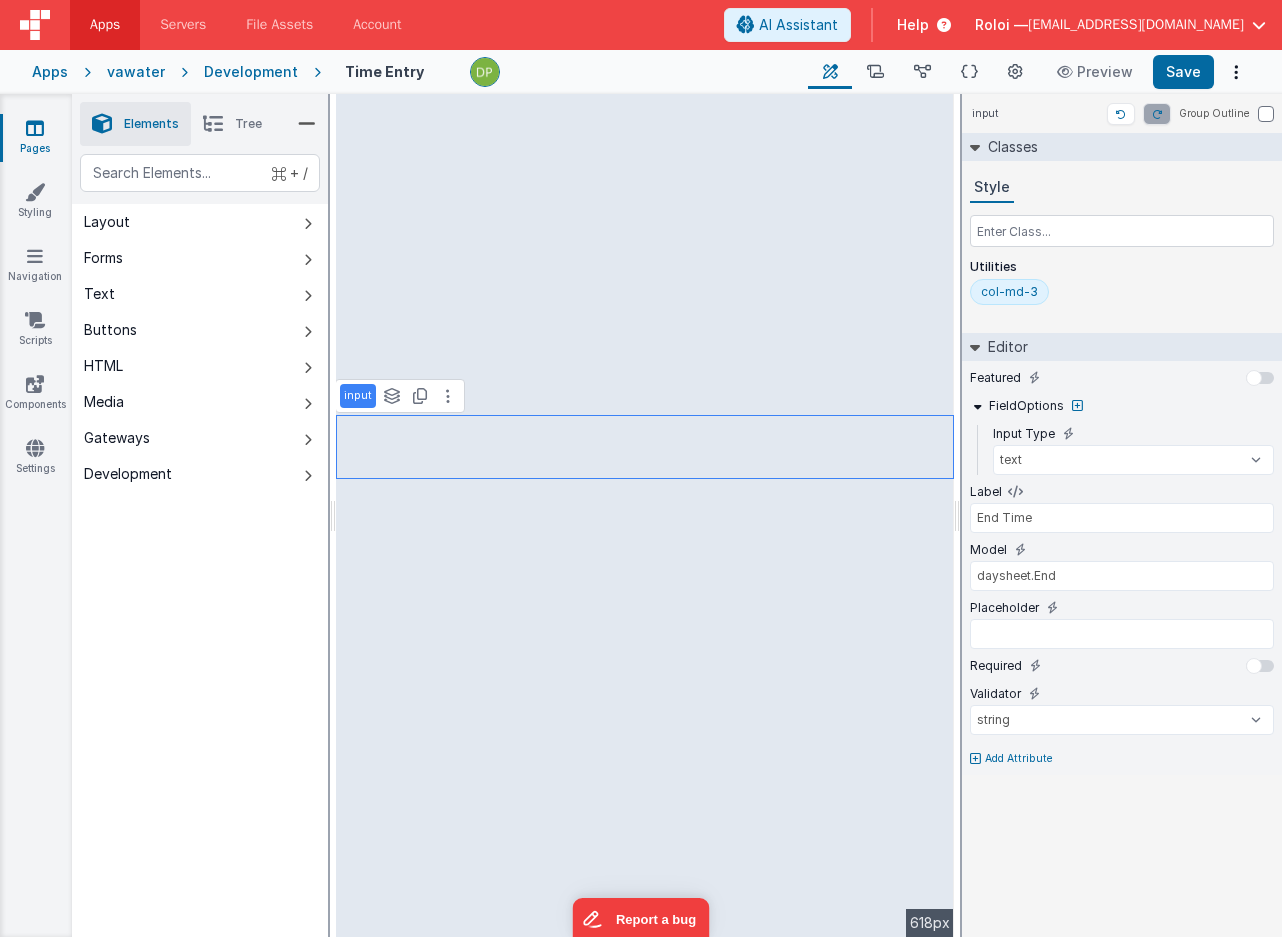 type on "Notes" 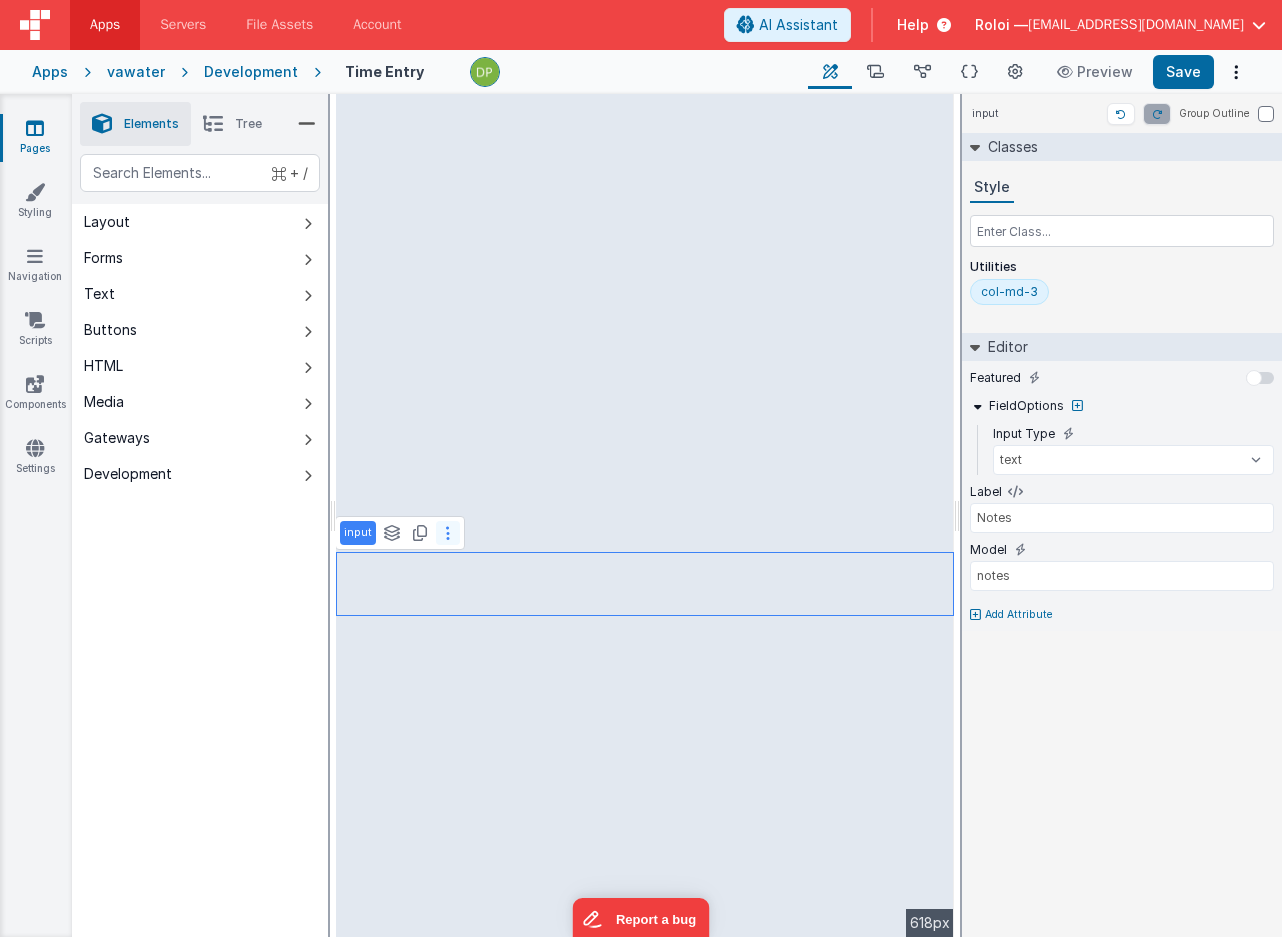 click at bounding box center [448, 533] 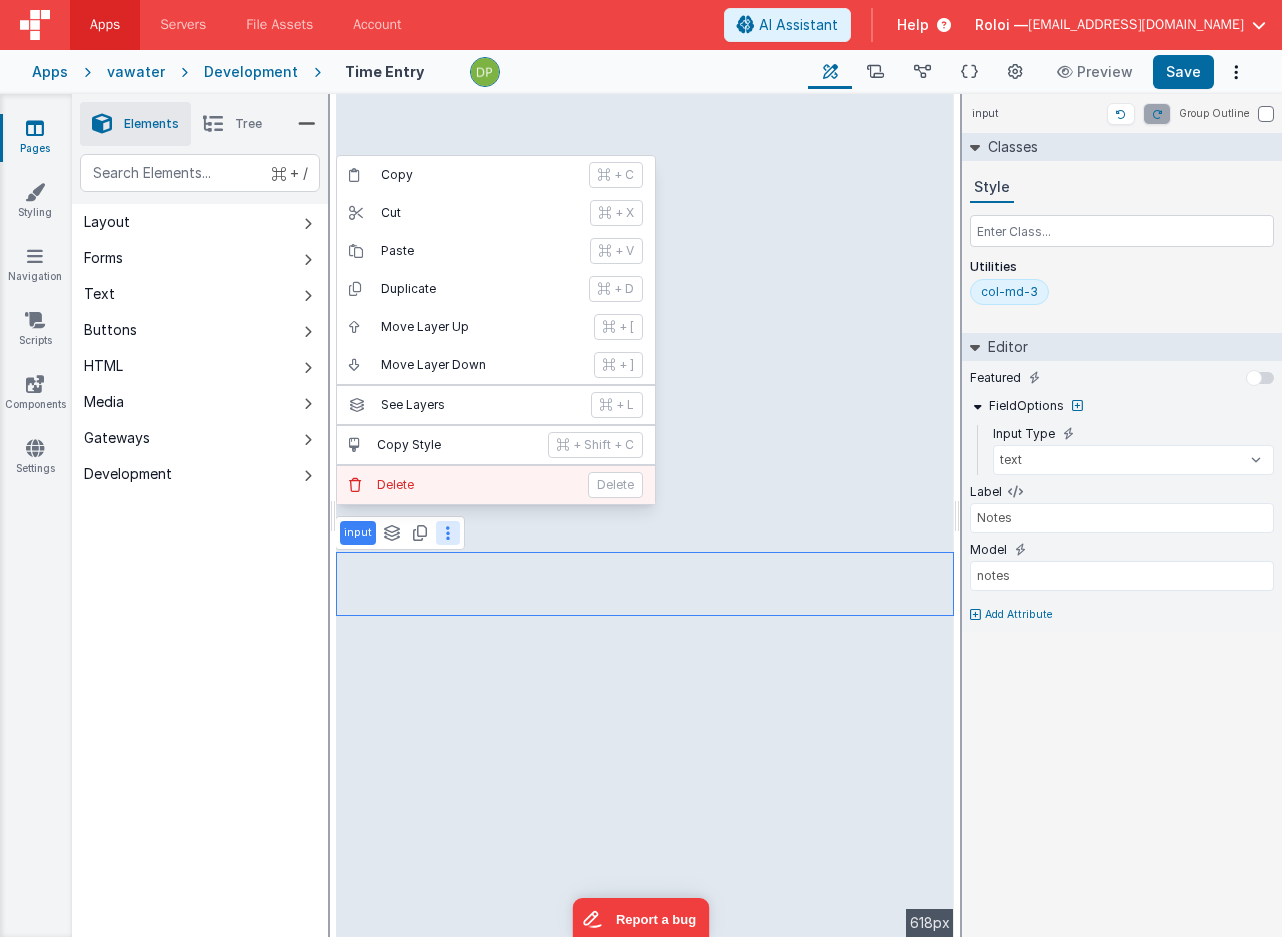 click on "Delete" at bounding box center [476, 485] 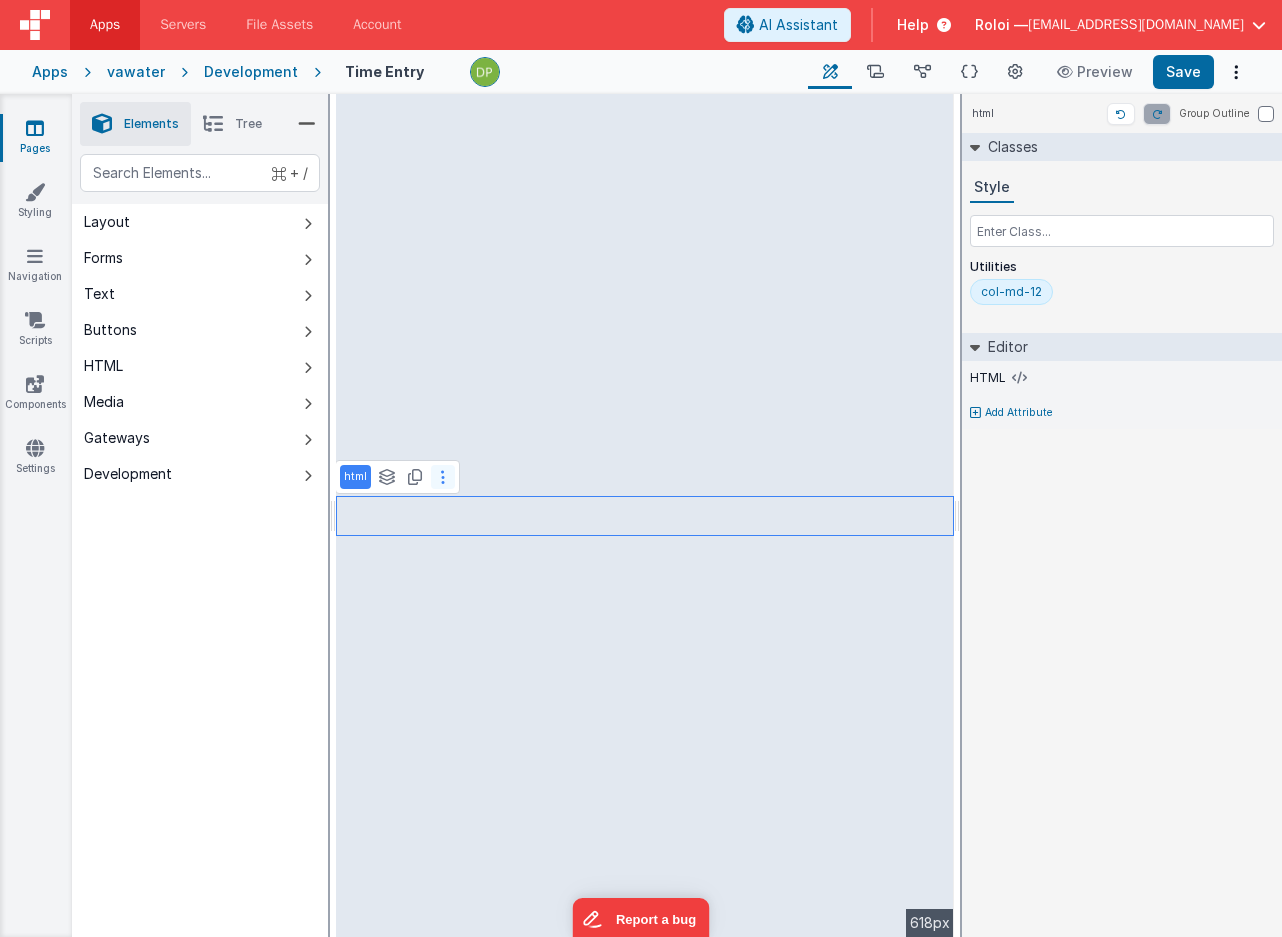click at bounding box center (443, 477) 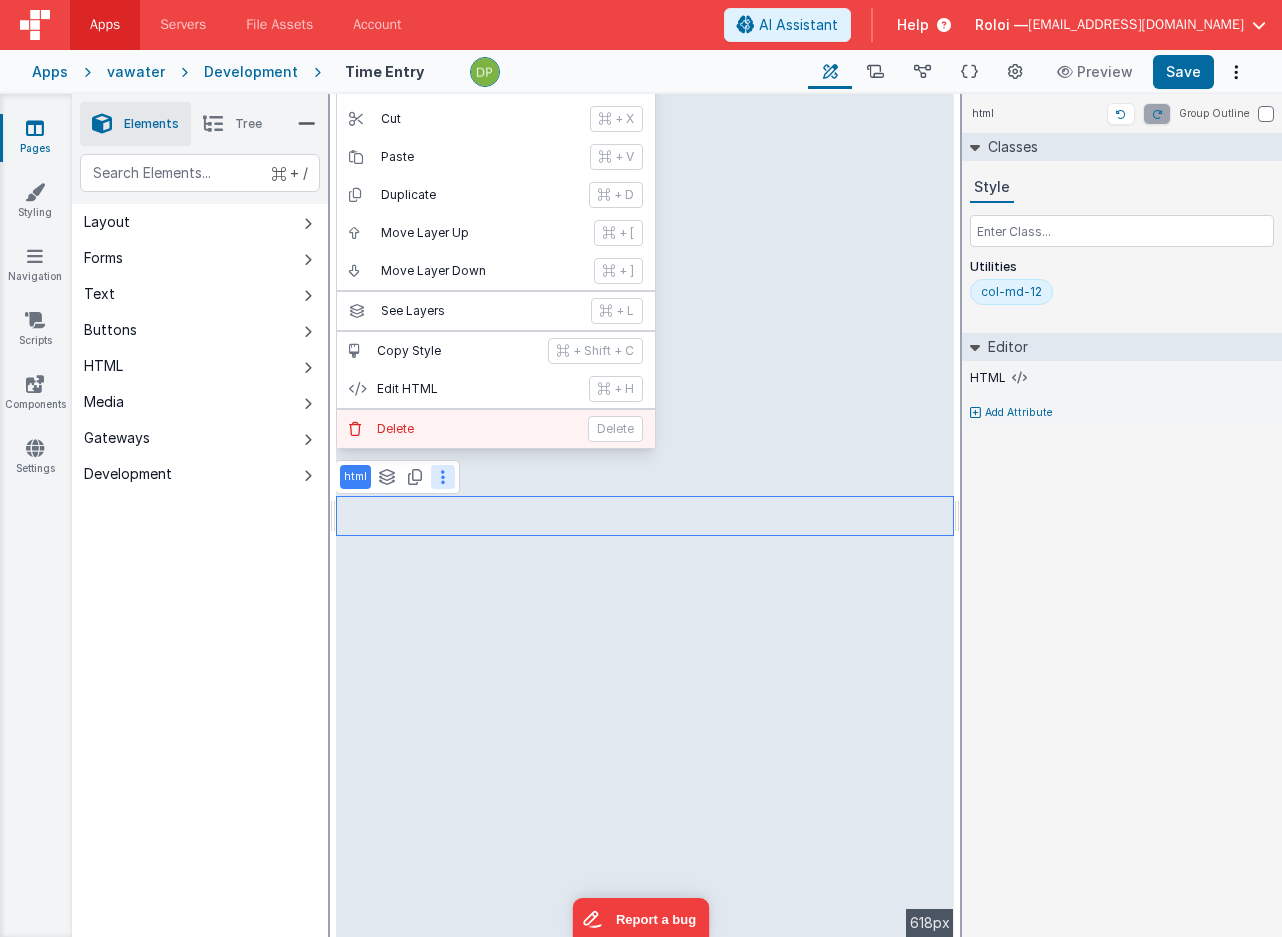 click on "Delete" at bounding box center (615, 429) 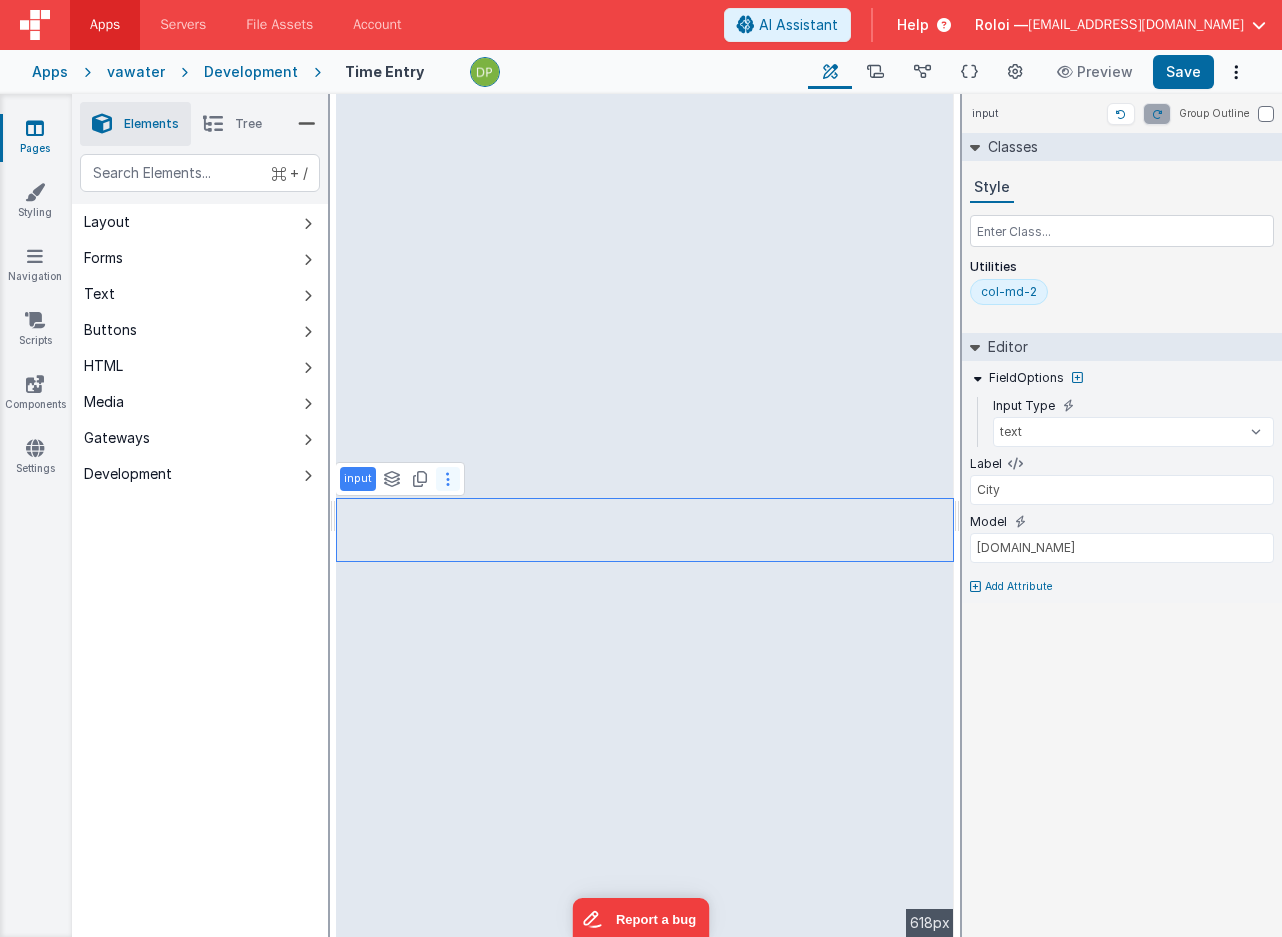 click at bounding box center (448, 479) 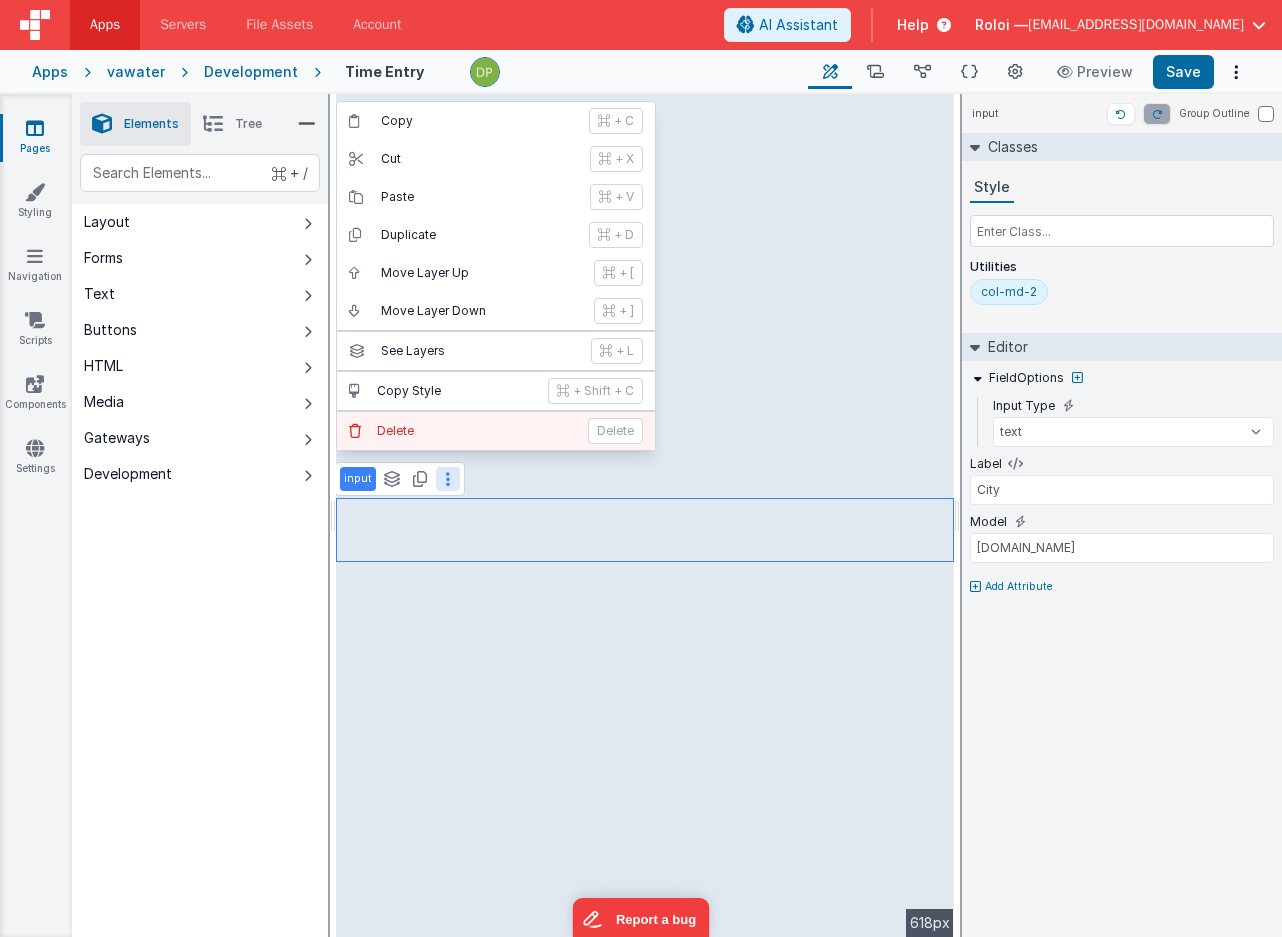 click on "Delete" at bounding box center (615, 431) 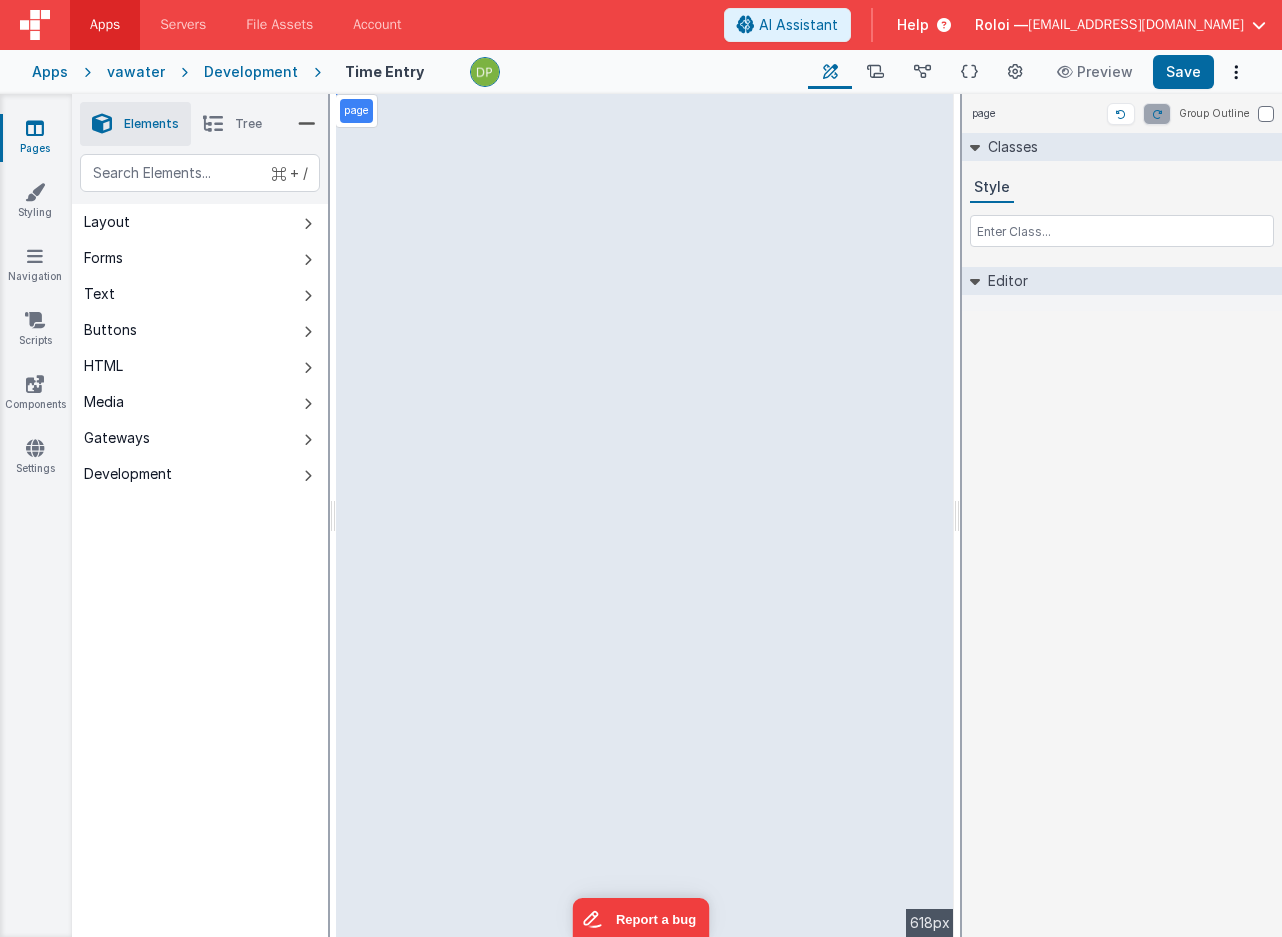 select on "required" 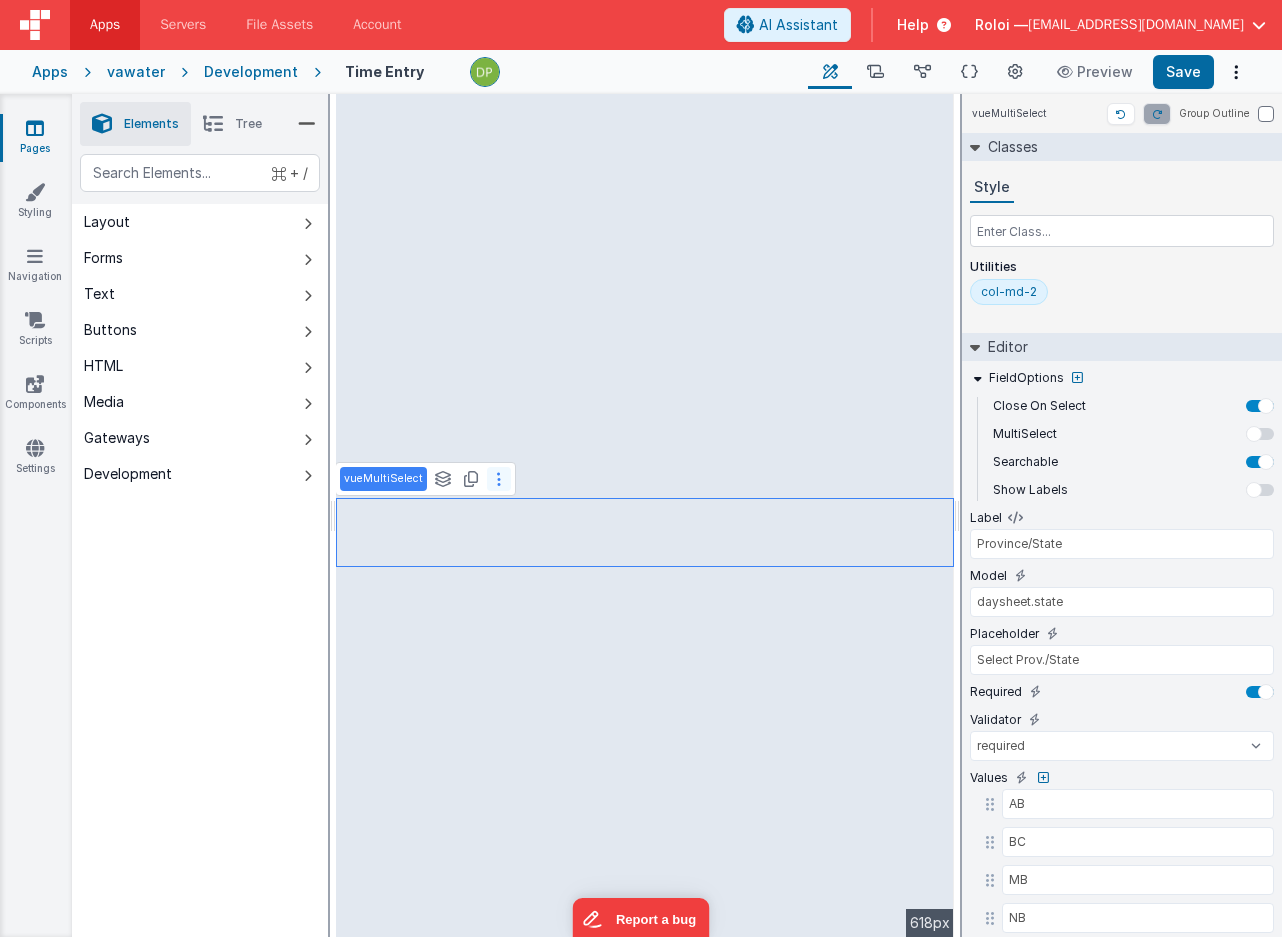 click at bounding box center (499, 479) 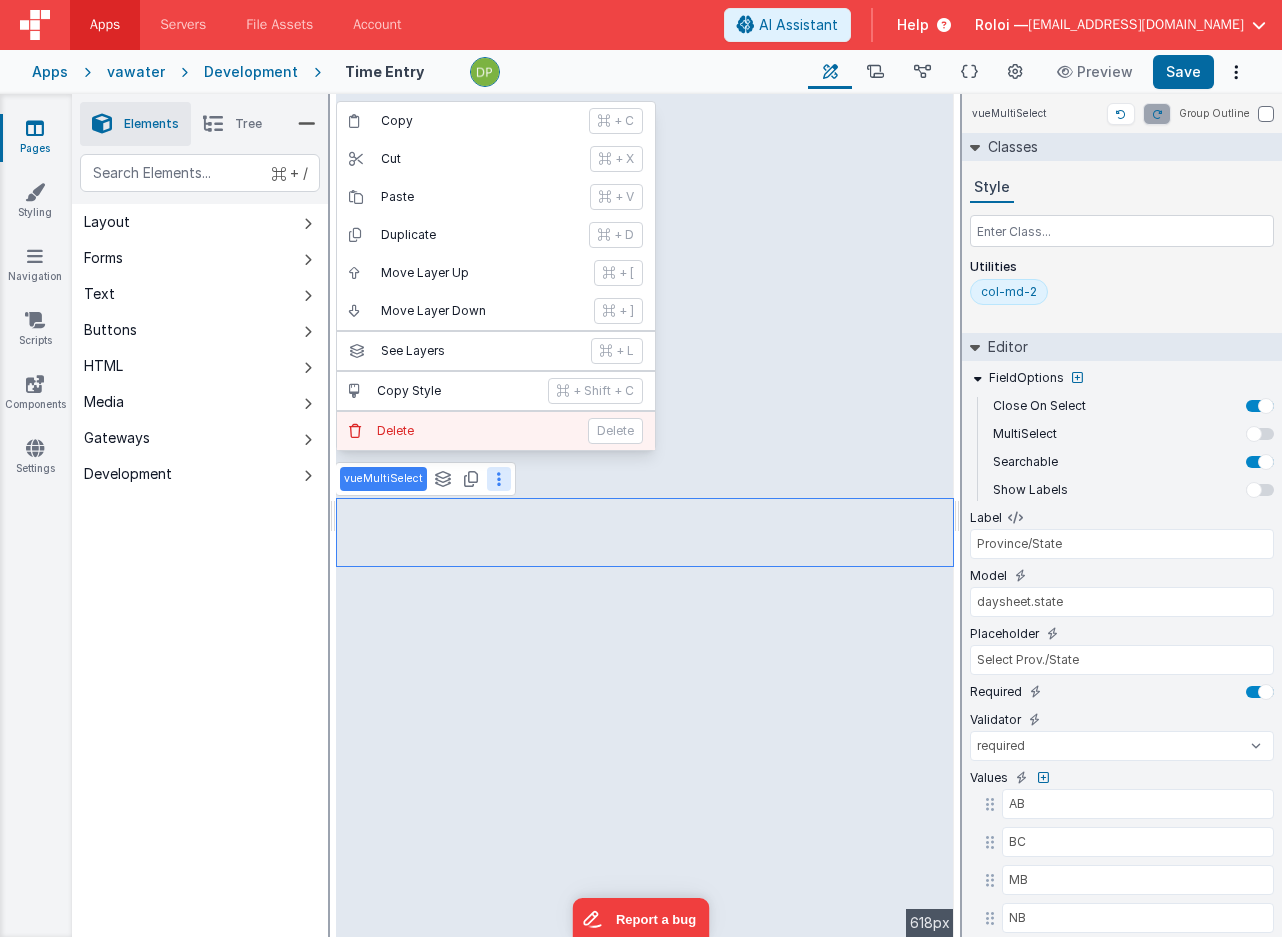 click on "Delete" at bounding box center [615, 431] 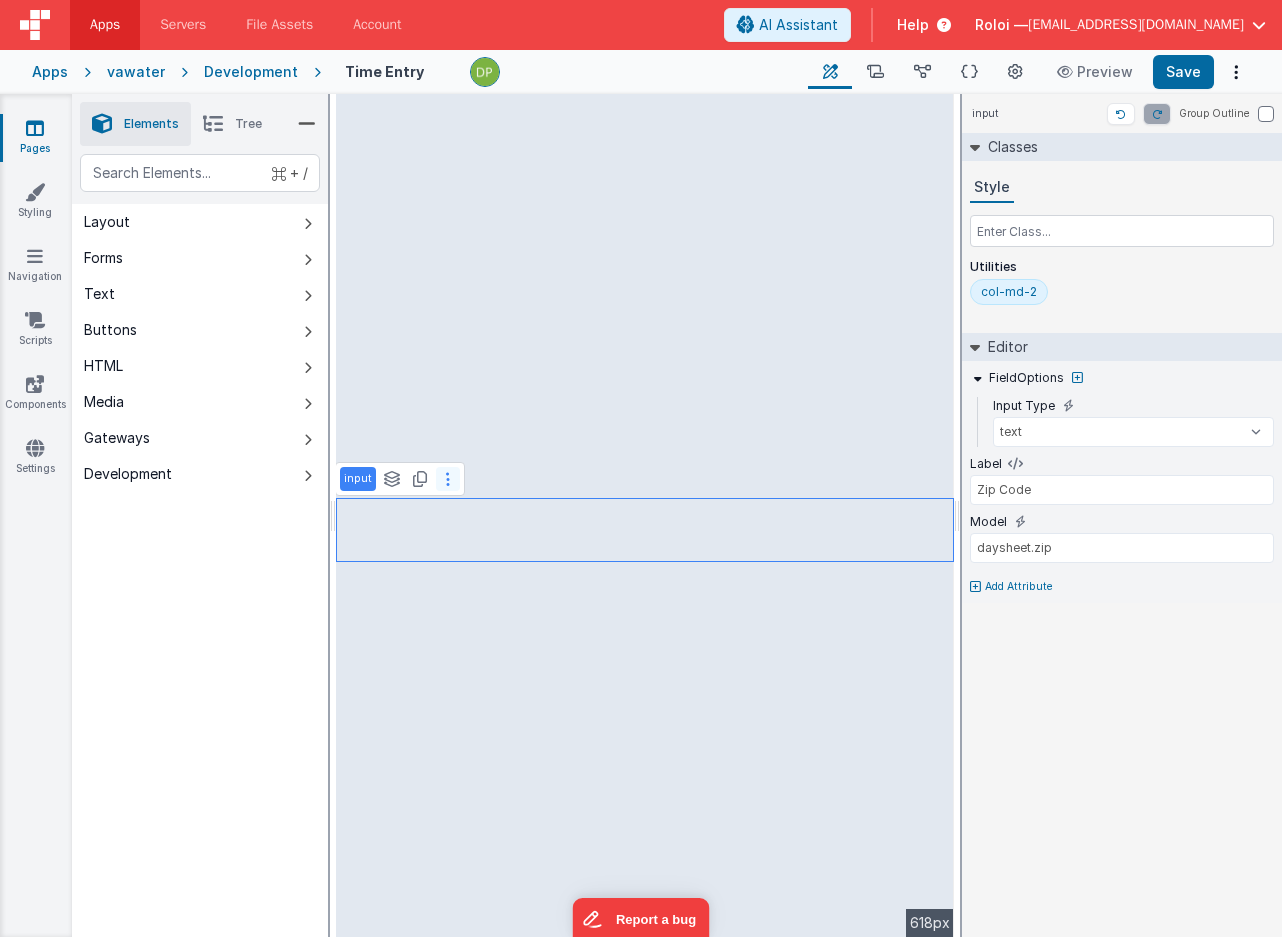 click at bounding box center [448, 479] 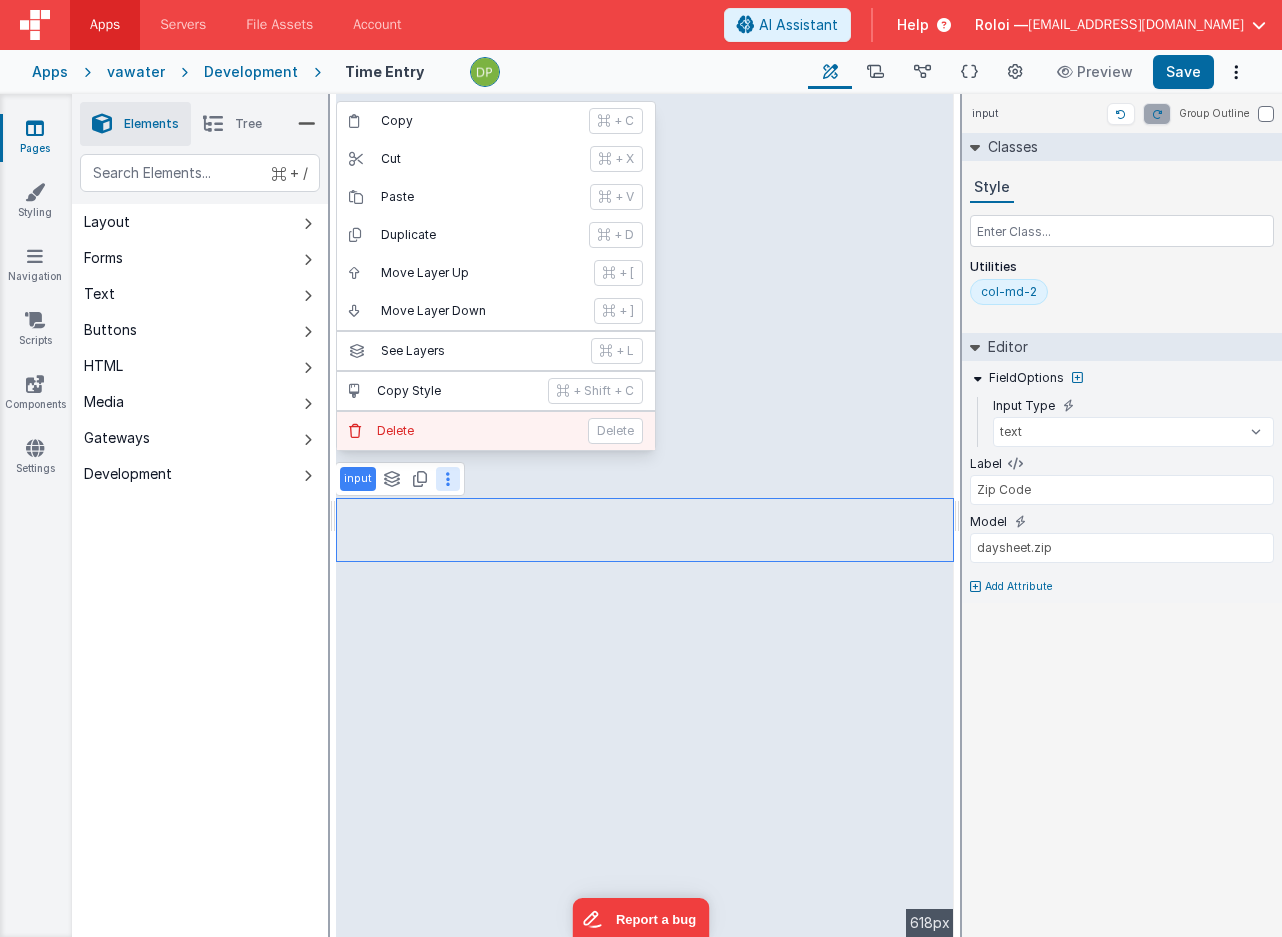 click on "Delete" at bounding box center (615, 431) 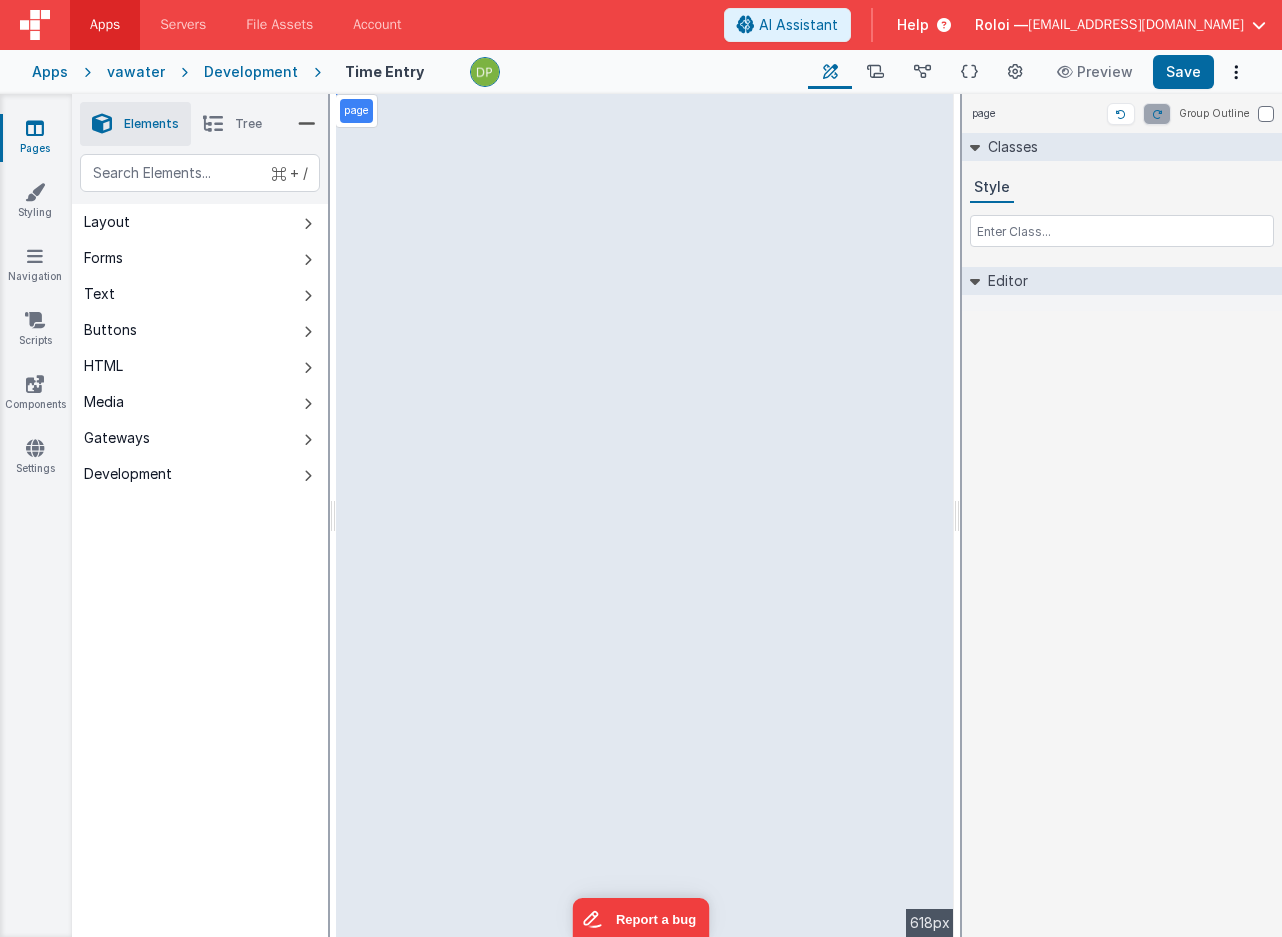 select on "required" 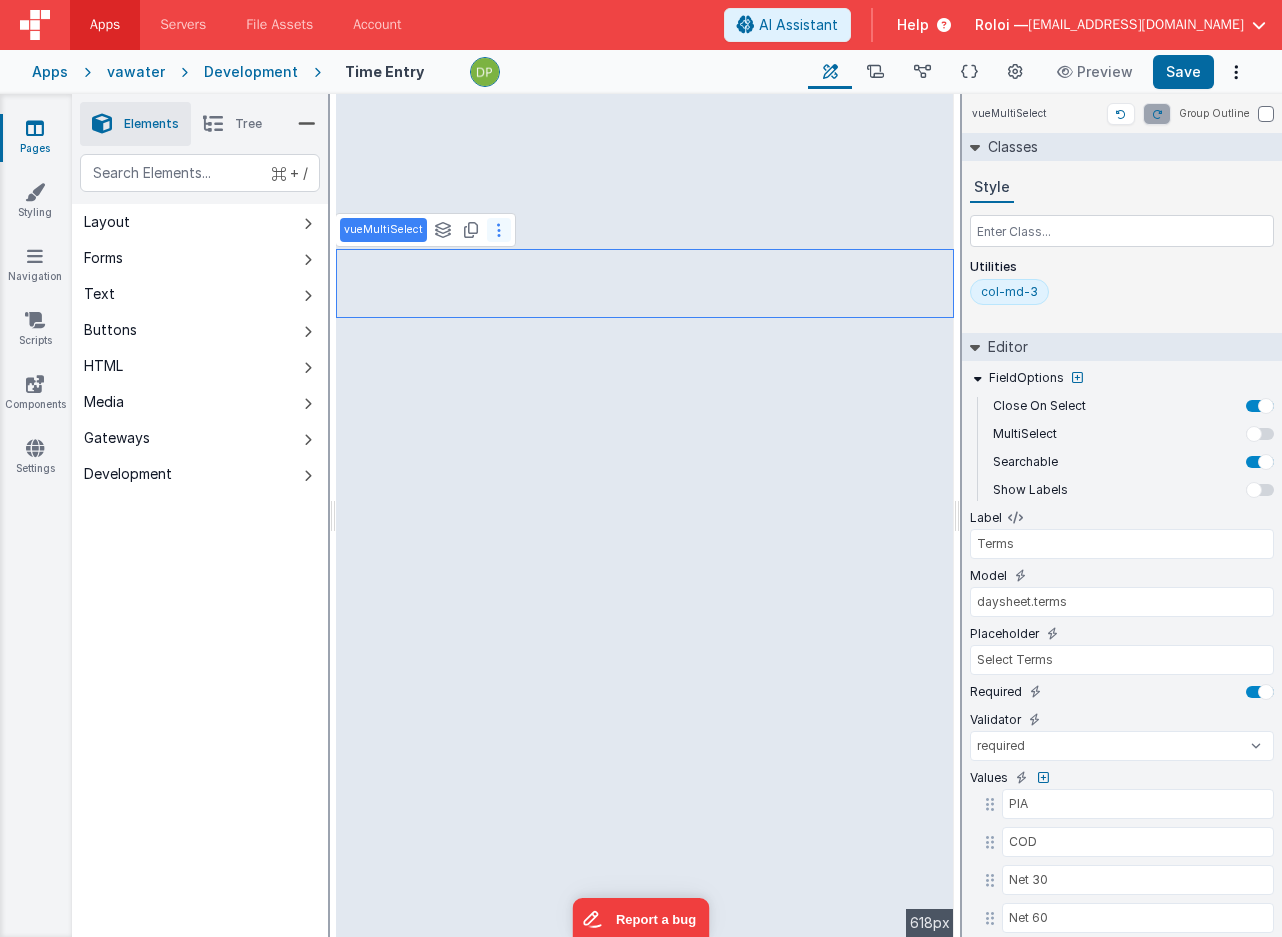 click at bounding box center [499, 230] 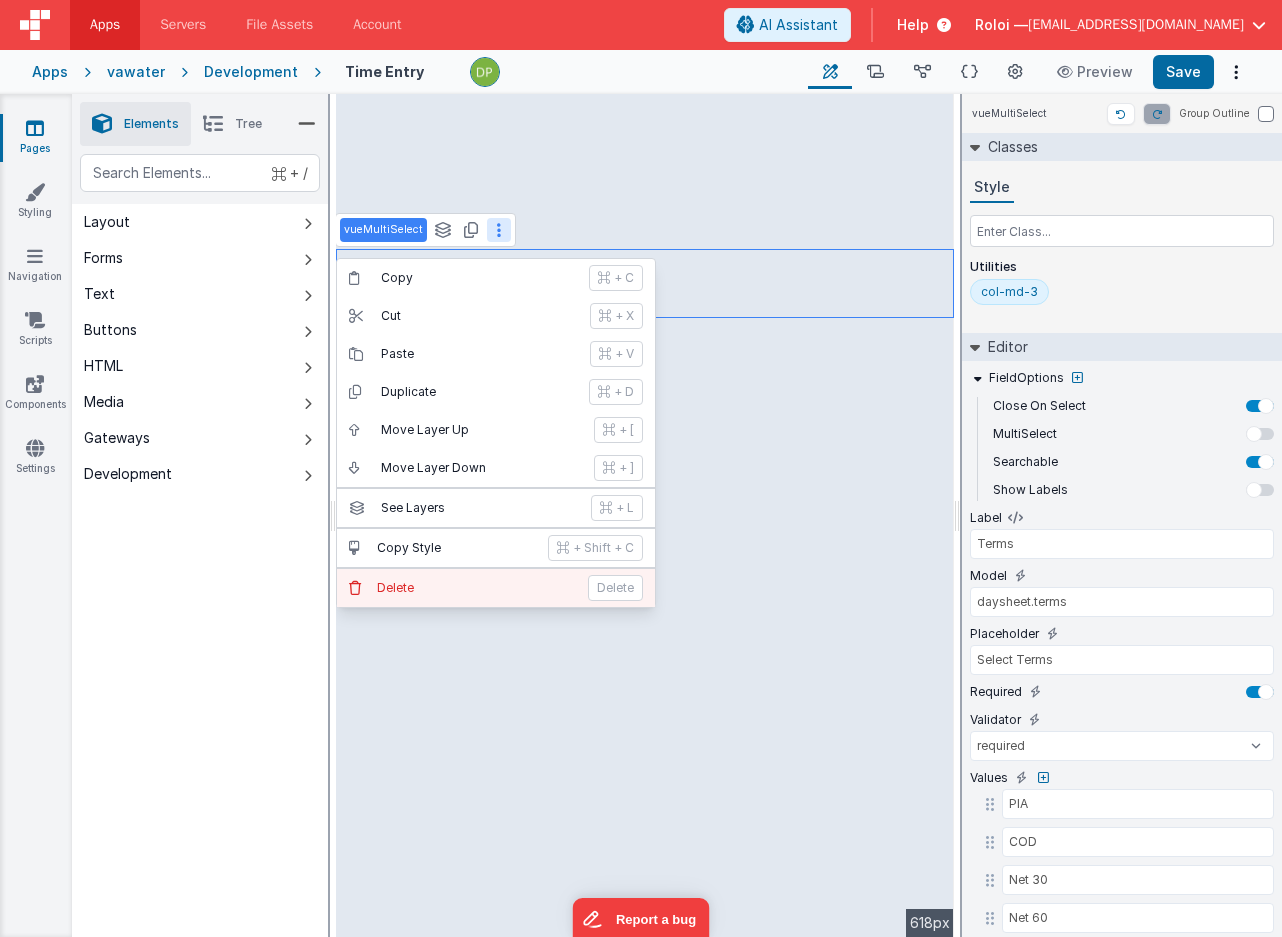 click on "Delete" at bounding box center (476, 588) 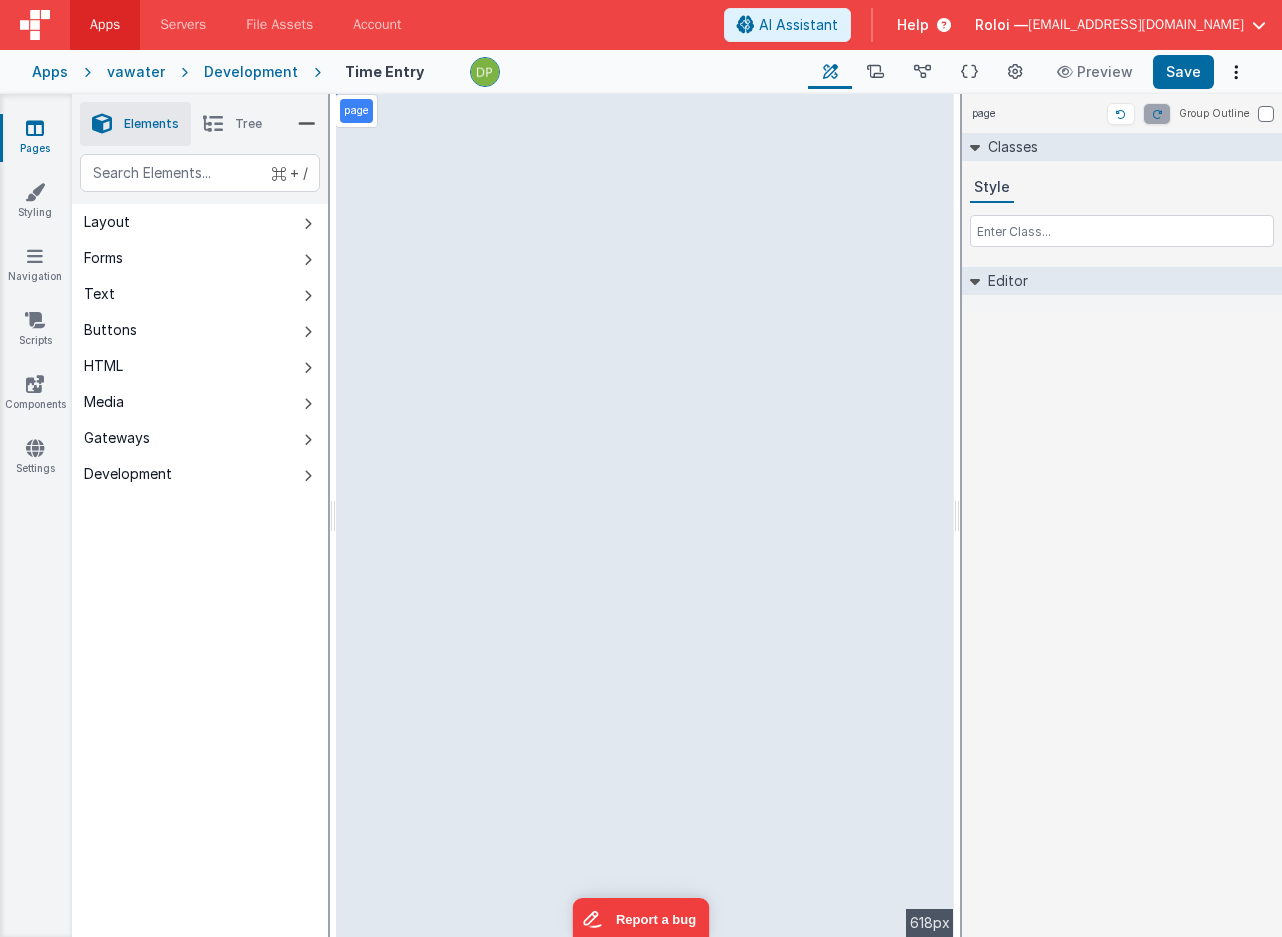 select on "string" 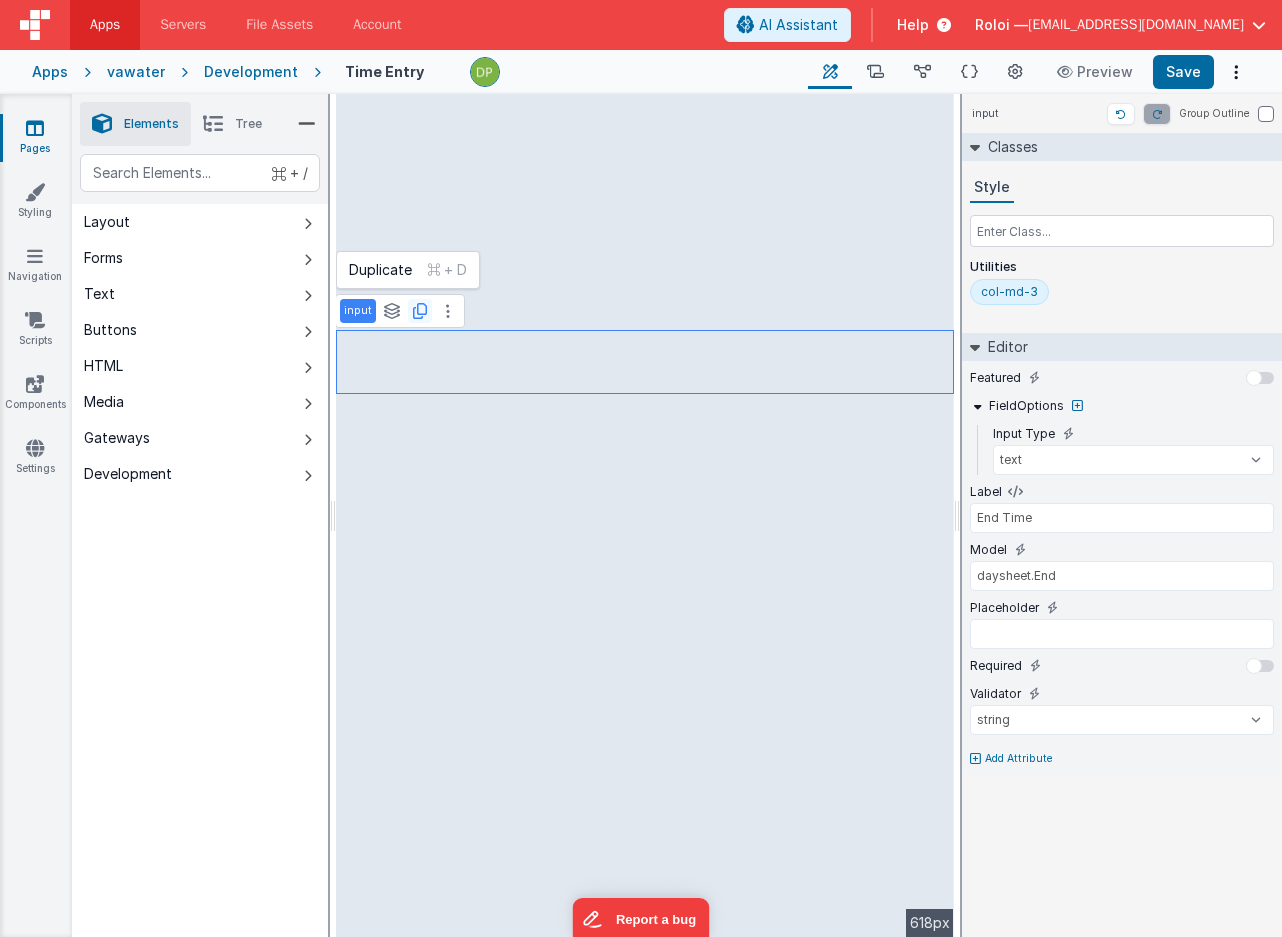 click at bounding box center (420, 311) 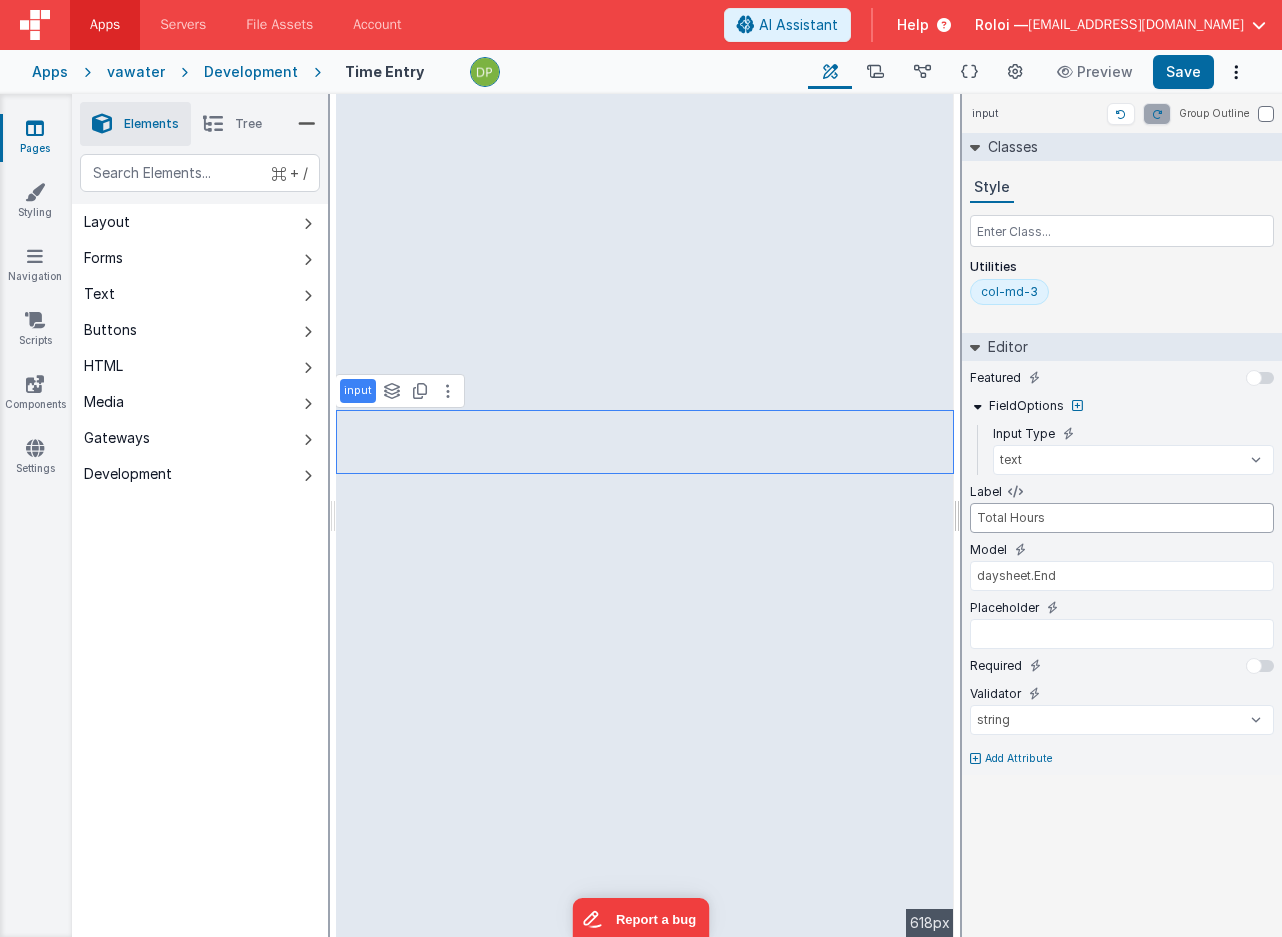 type on "Total Hours" 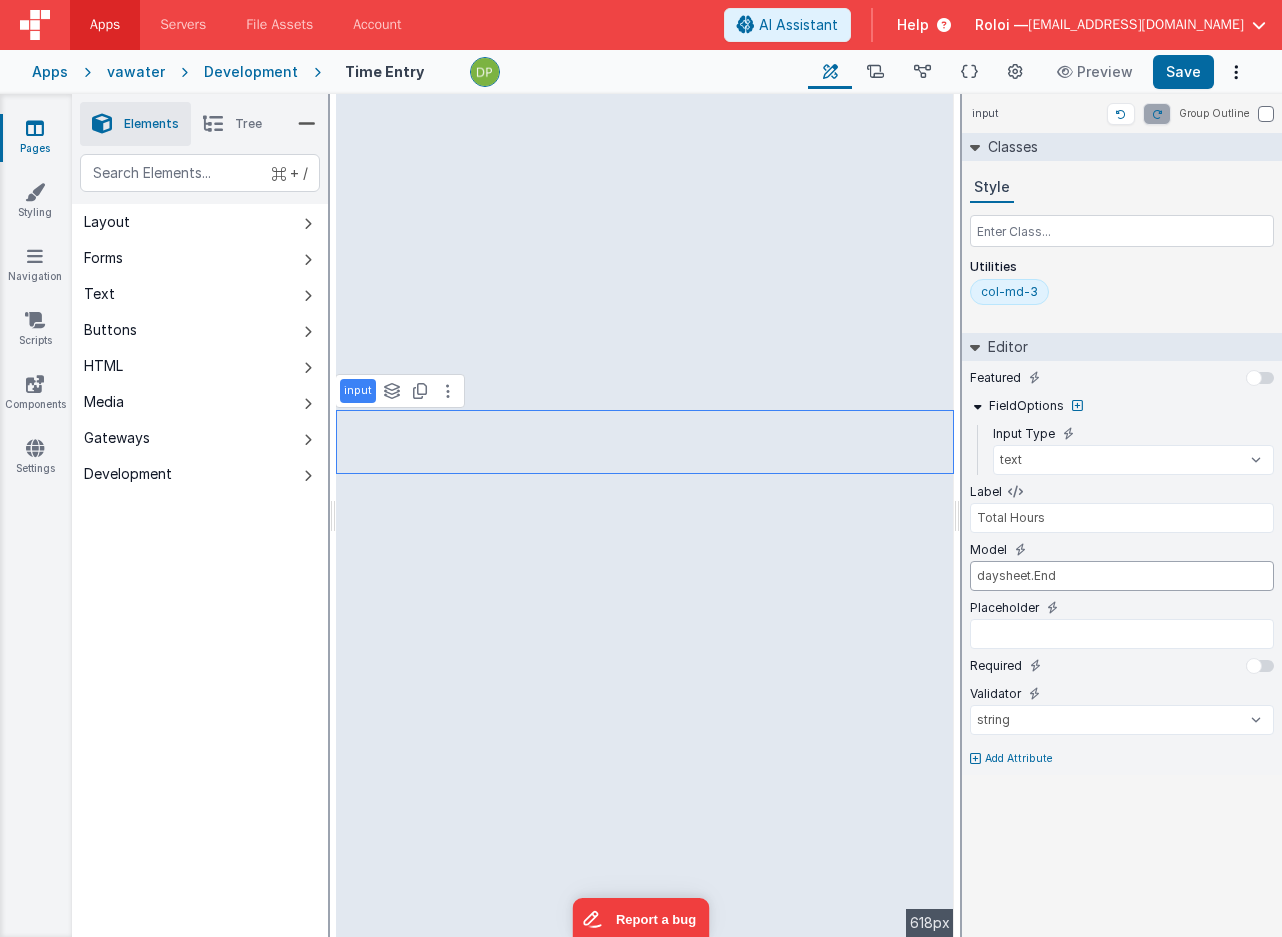 drag, startPoint x: 1031, startPoint y: 574, endPoint x: 1114, endPoint y: 570, distance: 83.09633 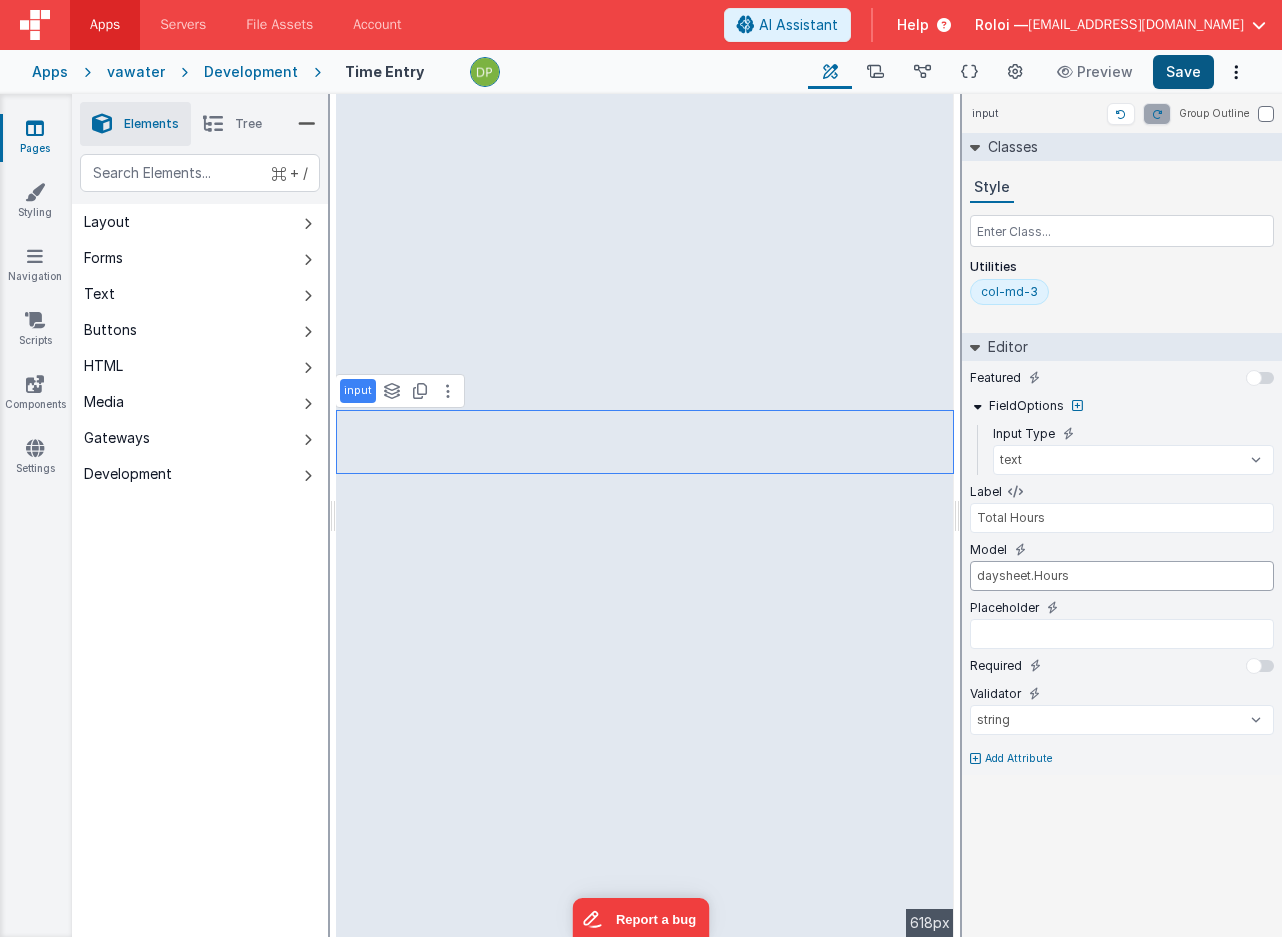 type on "daysheet.Hours" 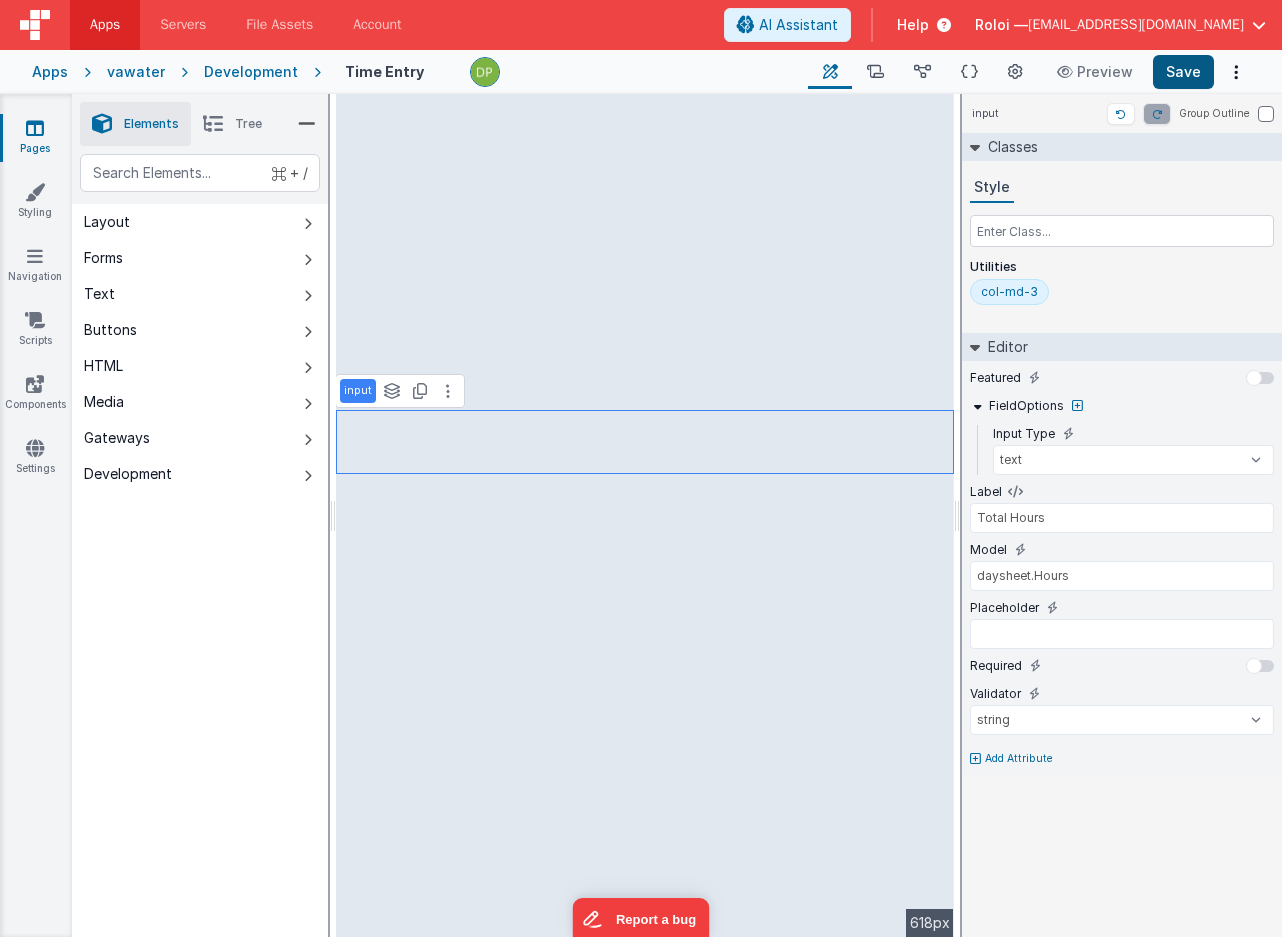 click on "Save" at bounding box center [1183, 72] 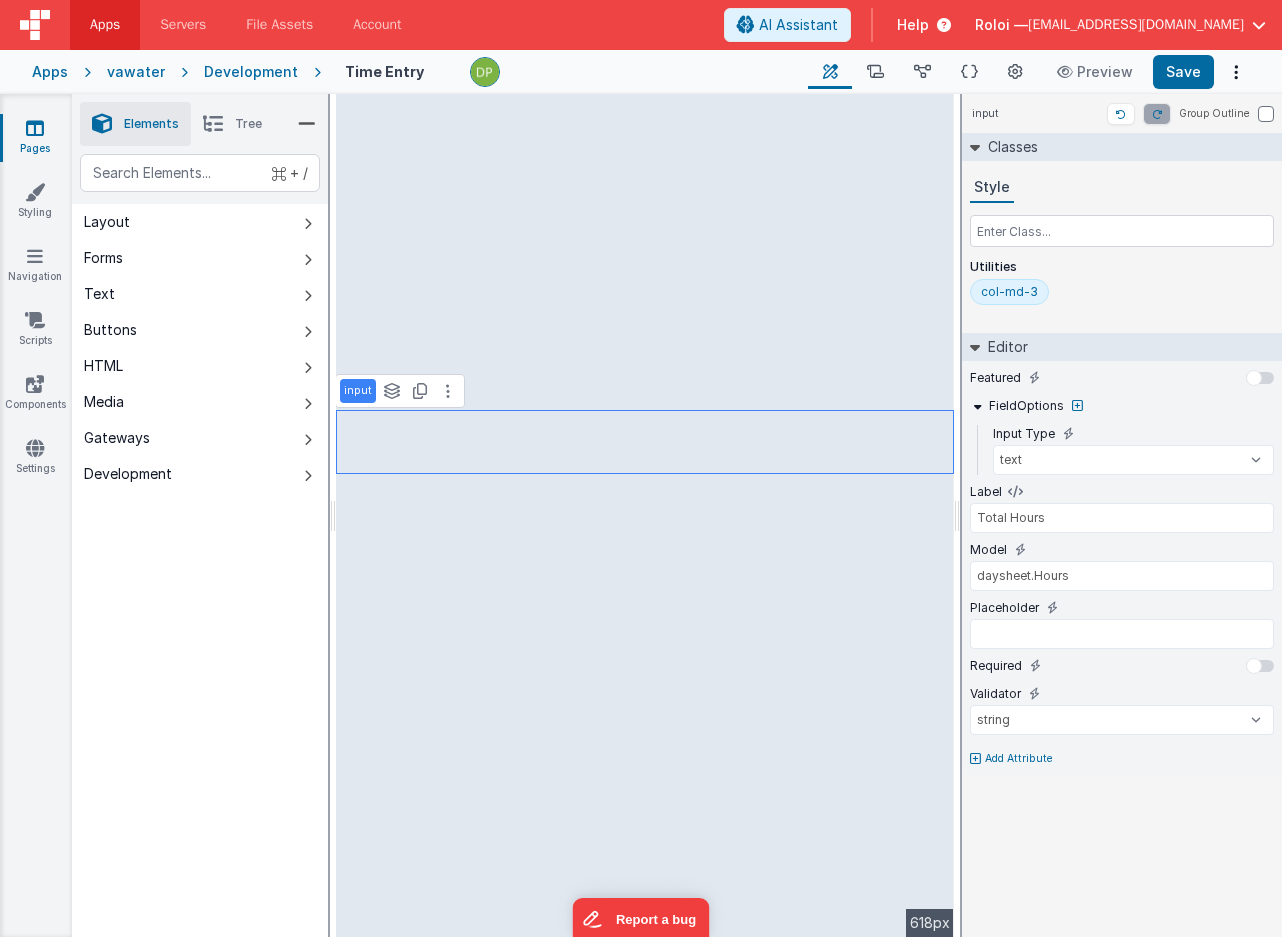 type on "Start Time" 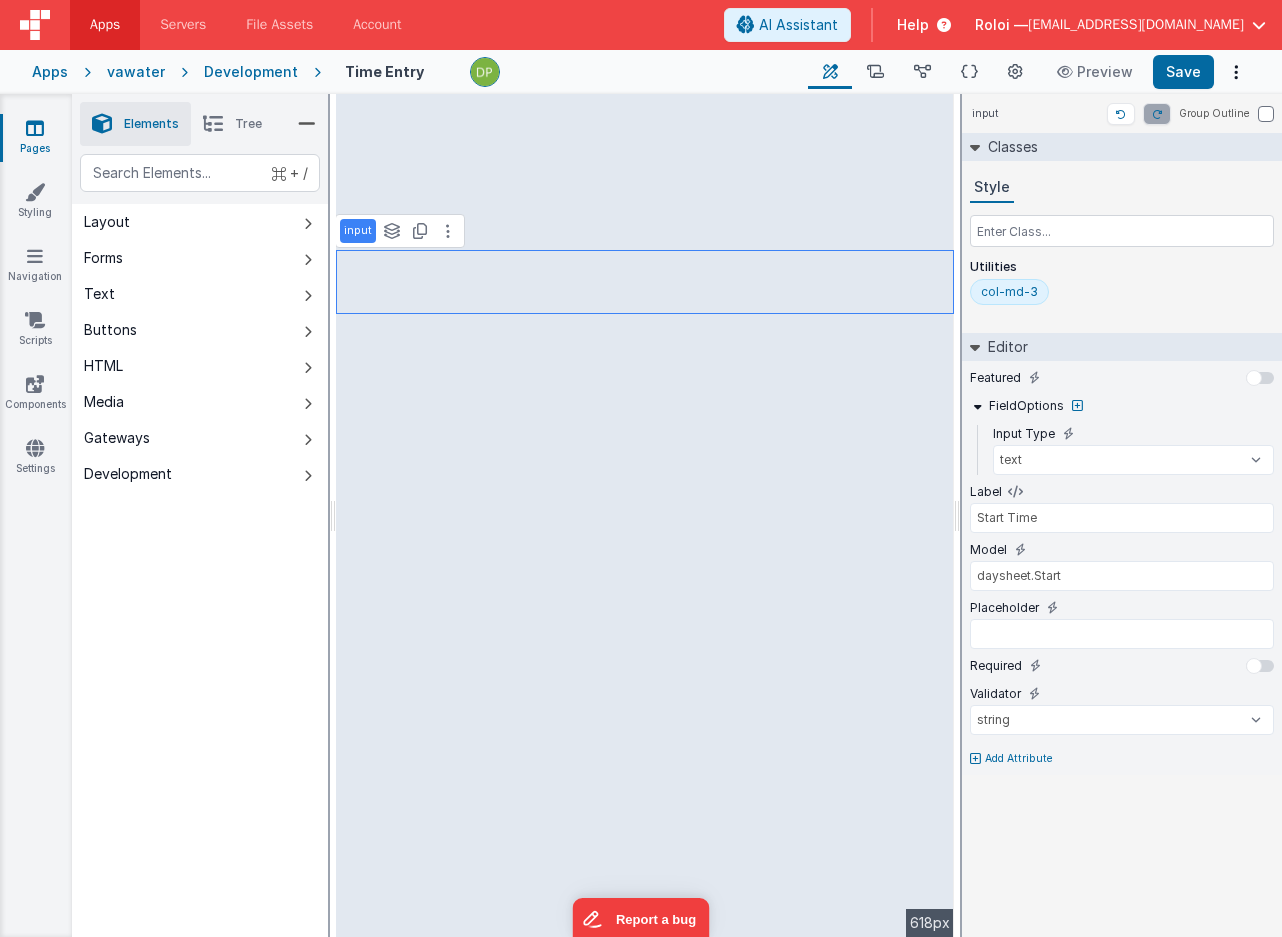 type on "[DOMAIN_NAME]" 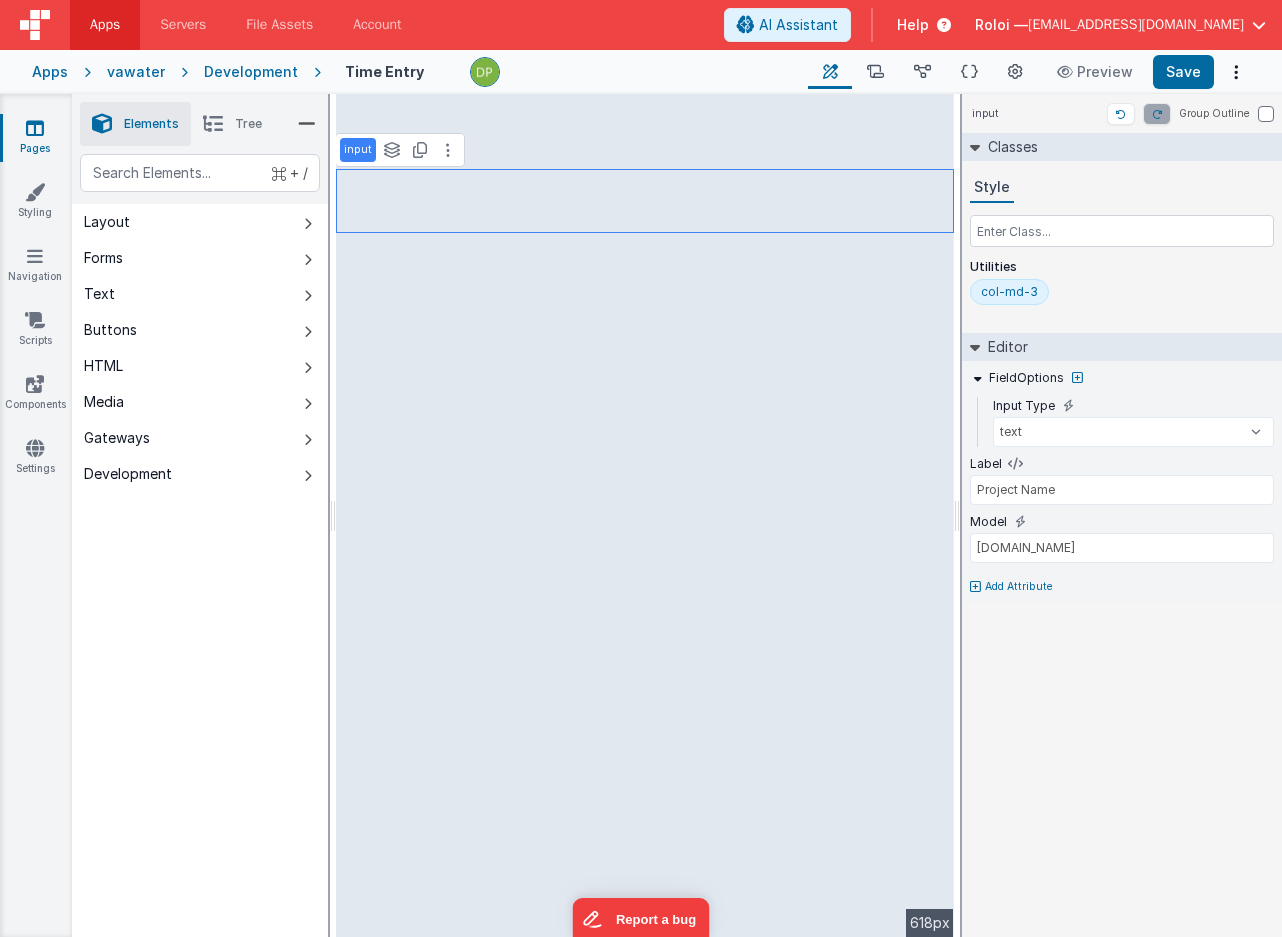 click on "col-md-3" at bounding box center (1009, 292) 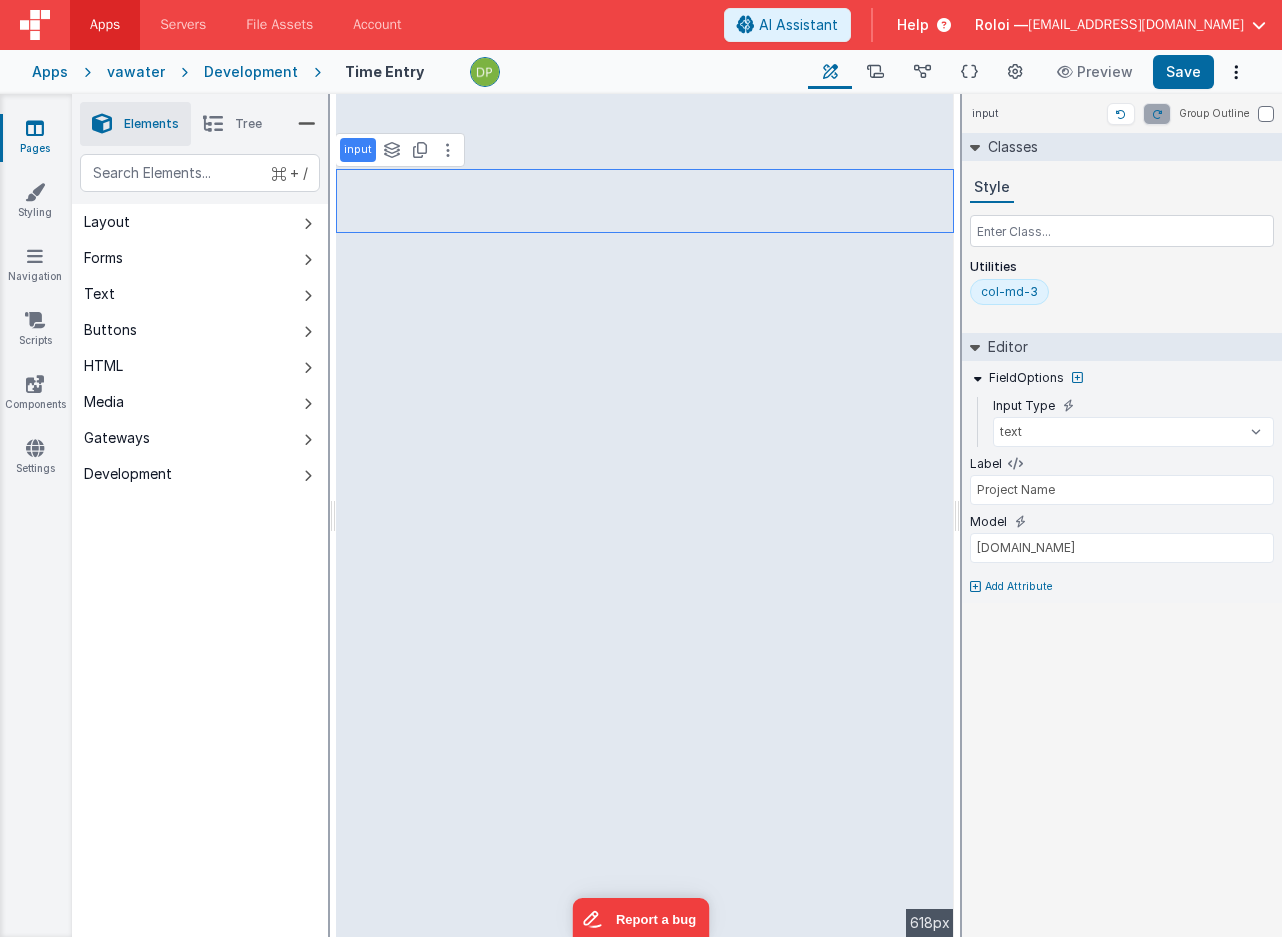 click on "col-md-3" at bounding box center [1009, 292] 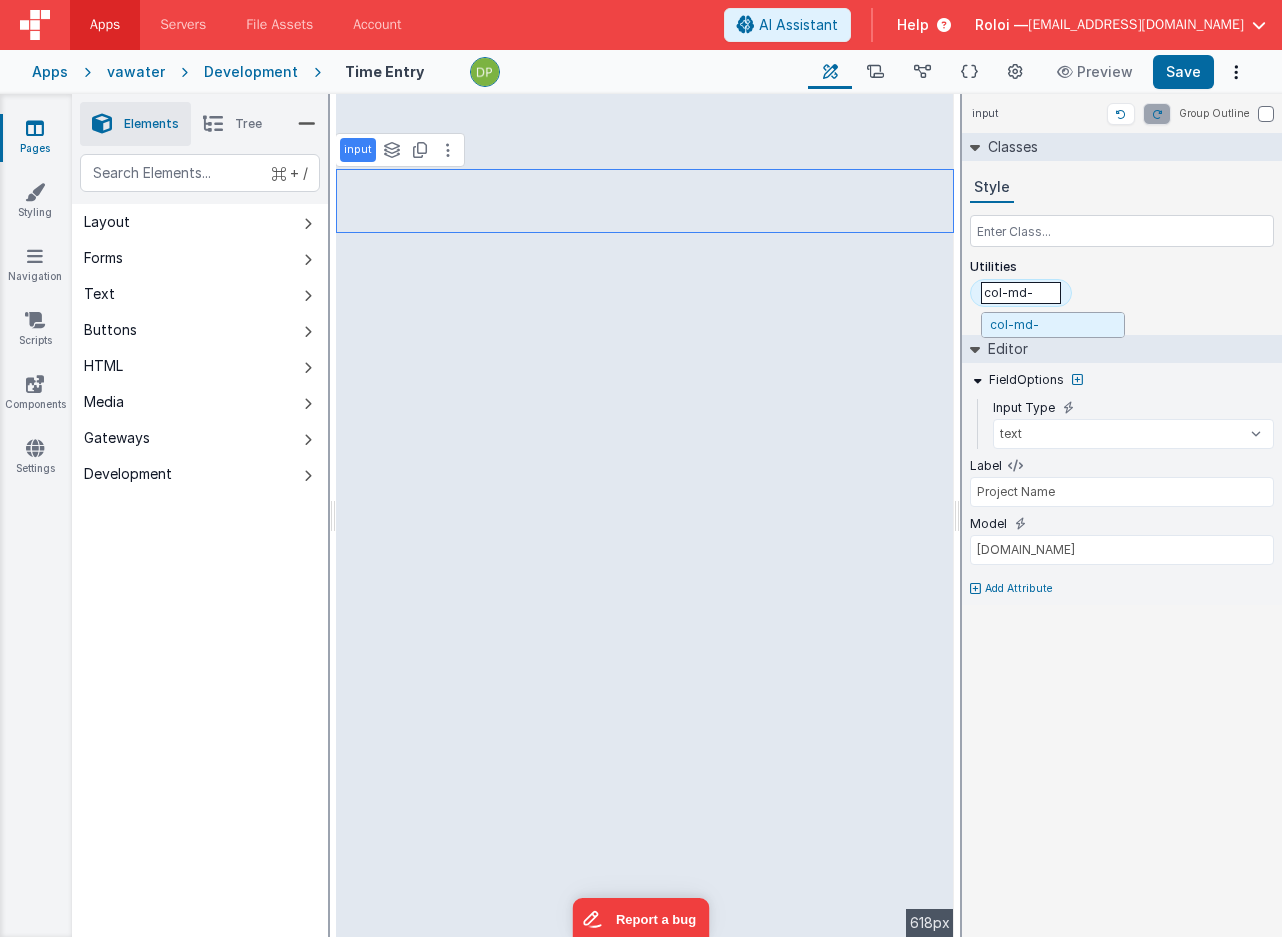 type on "col-md-6" 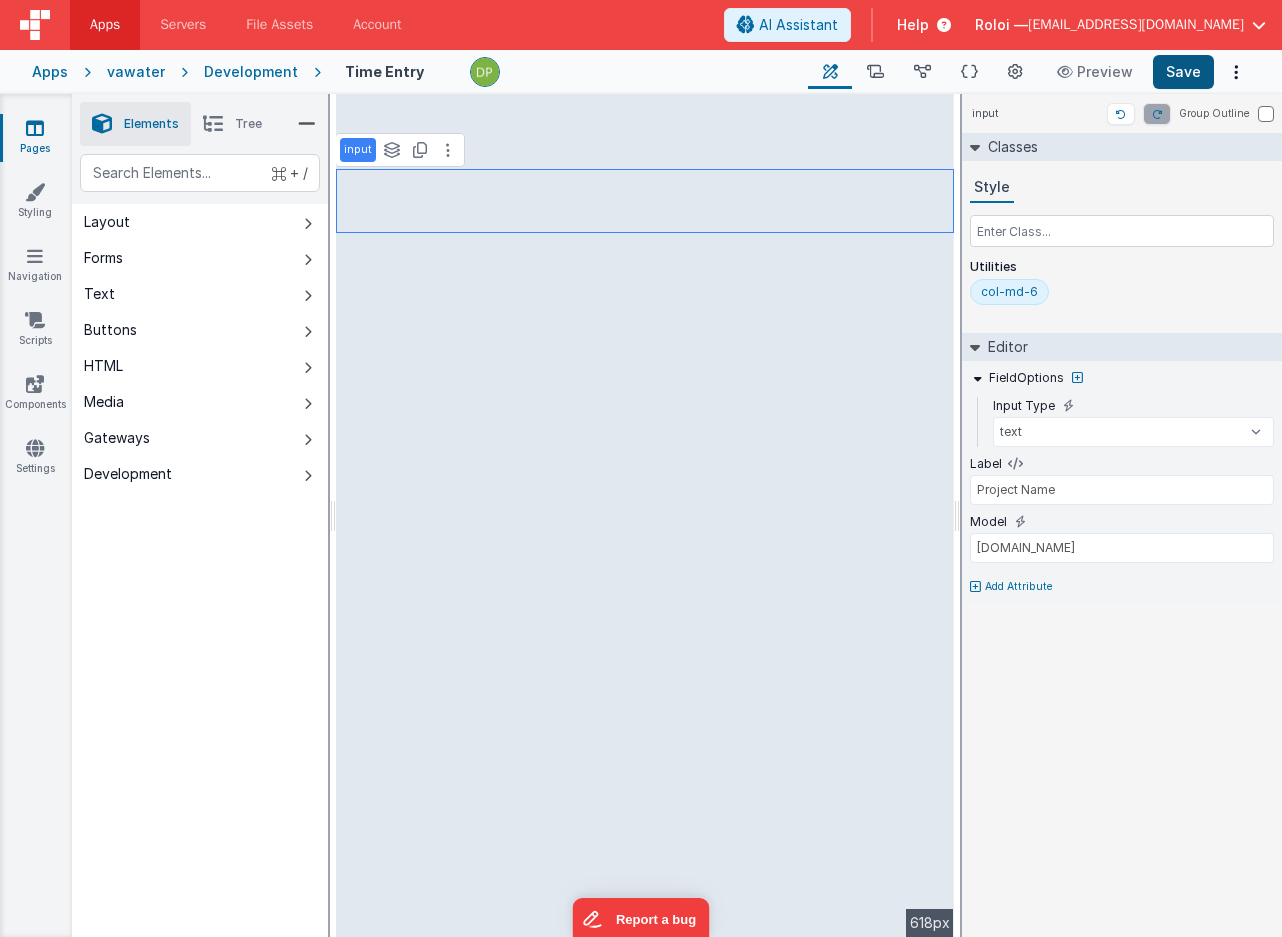 click on "Save" at bounding box center (1183, 72) 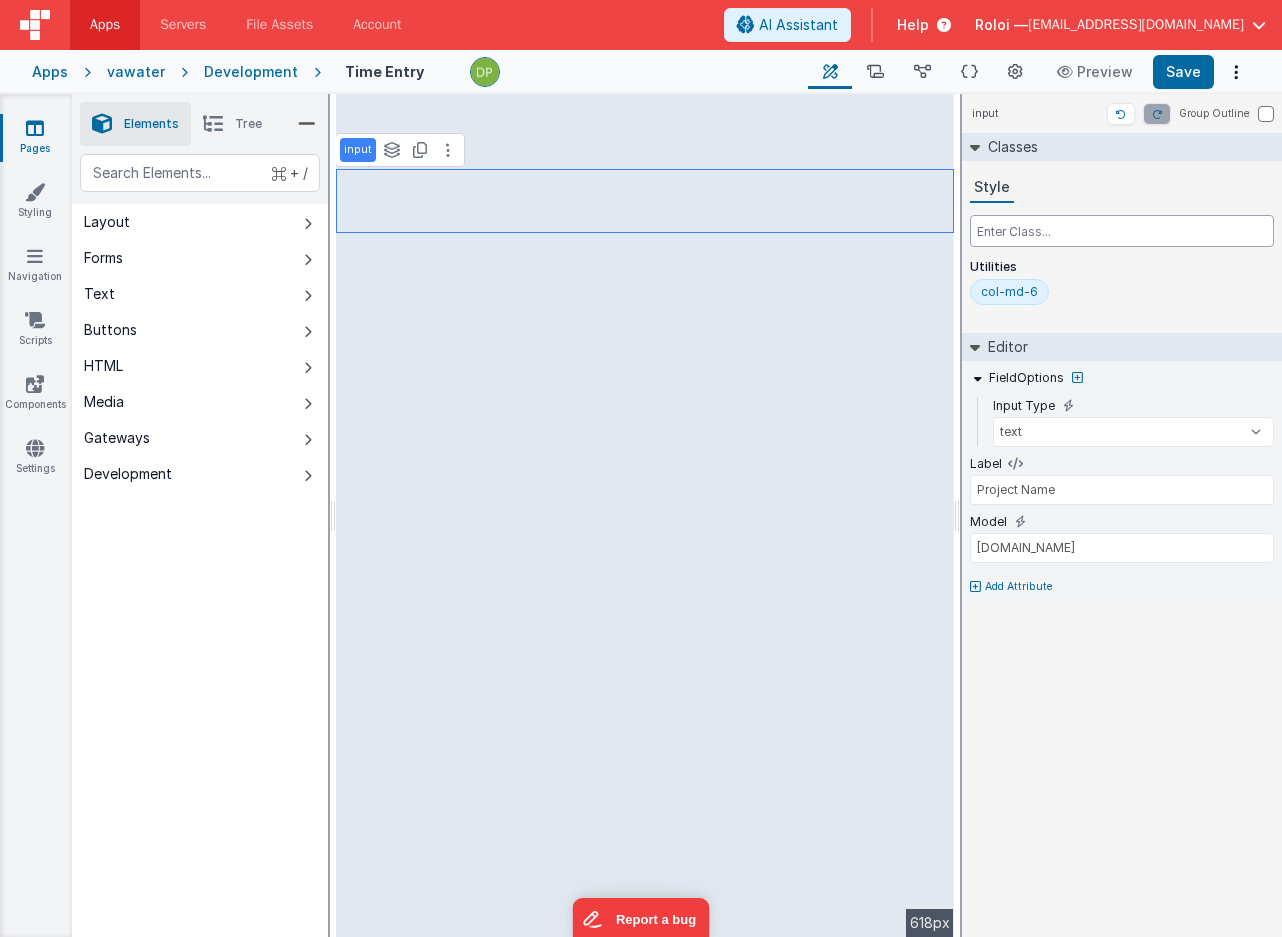 type on "Total Hours" 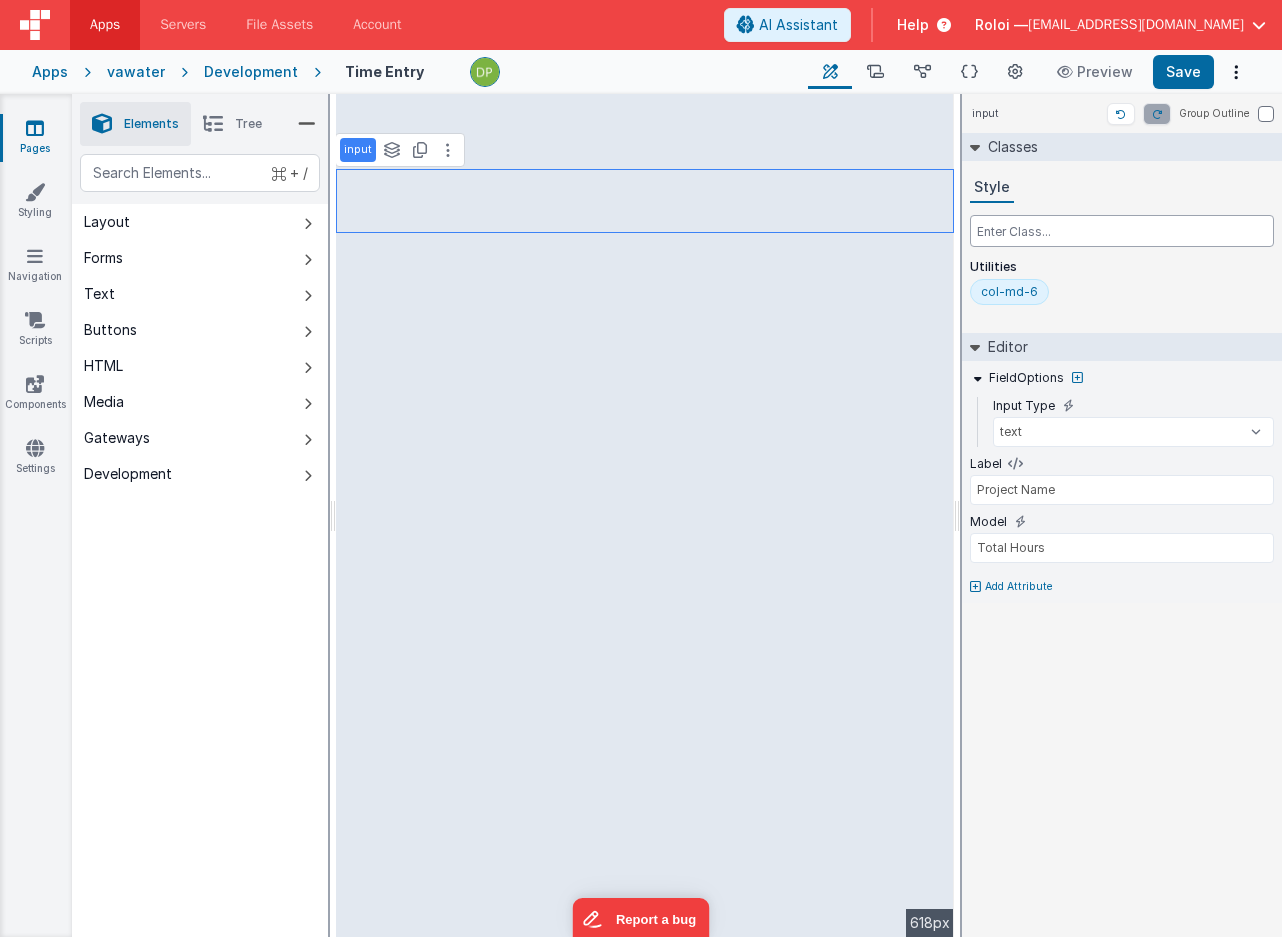 select on "string" 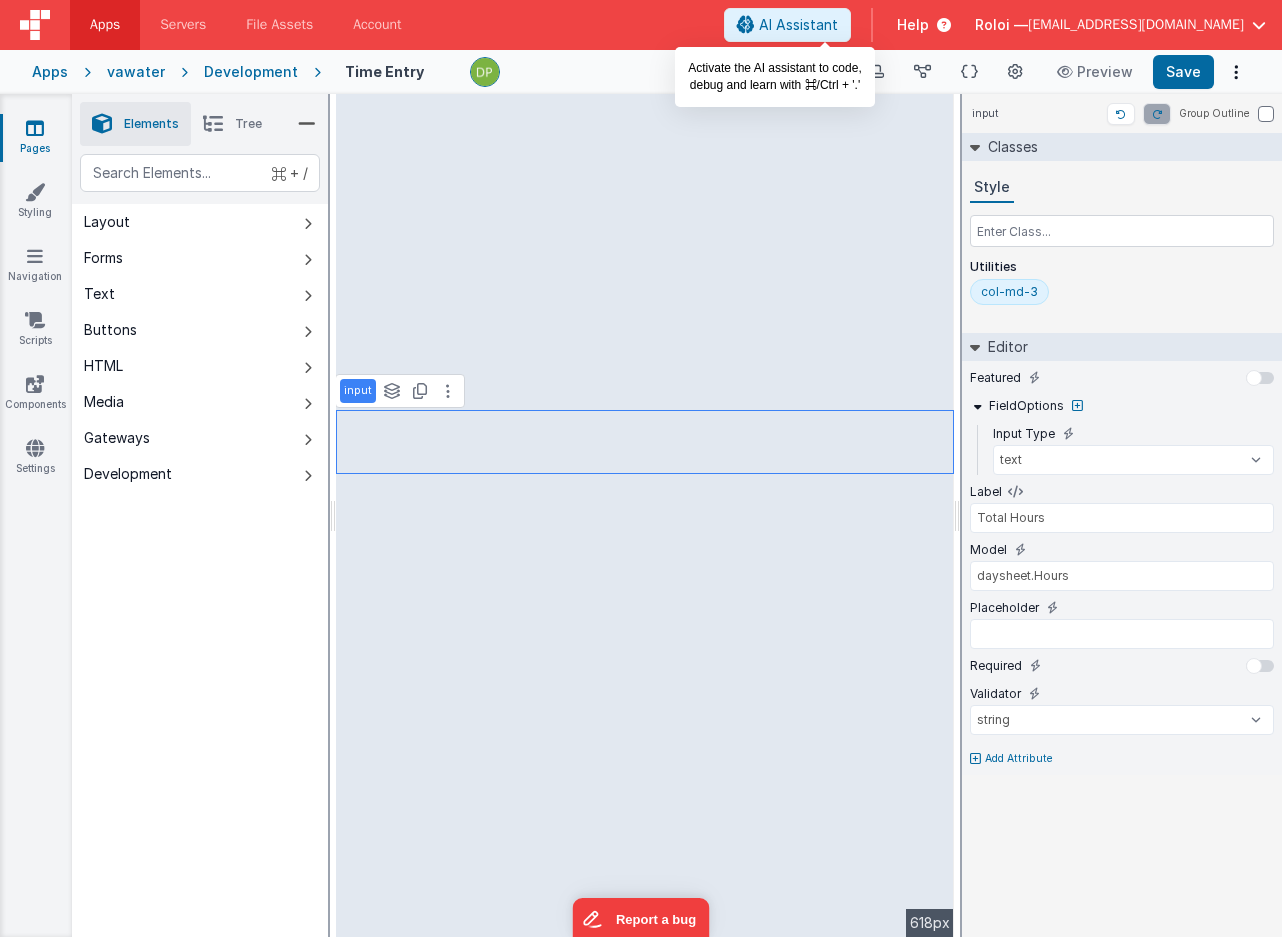 click on "AI Assistant" at bounding box center (798, 25) 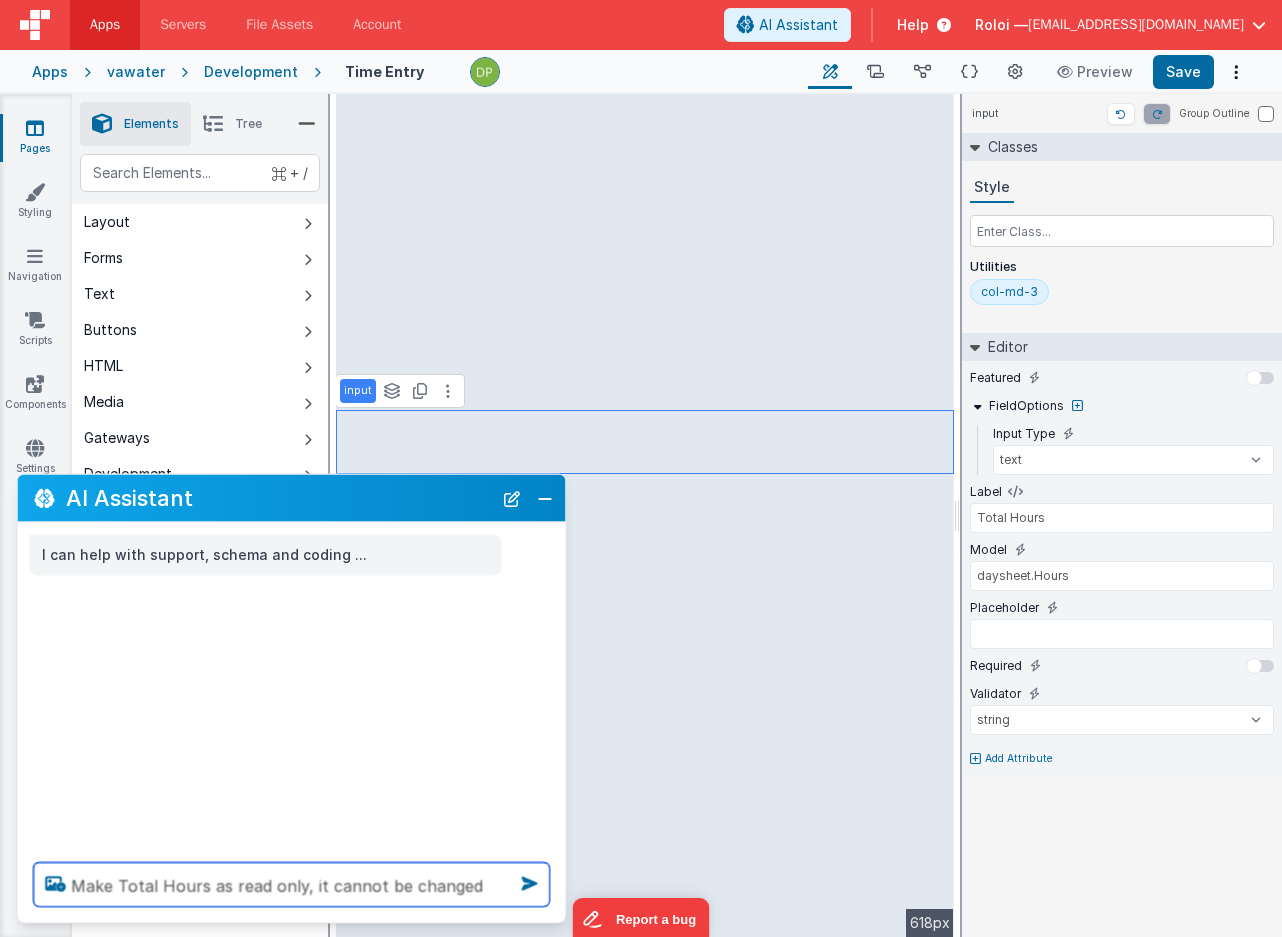 type on "Make Total Hours as read only, it cannot be changed" 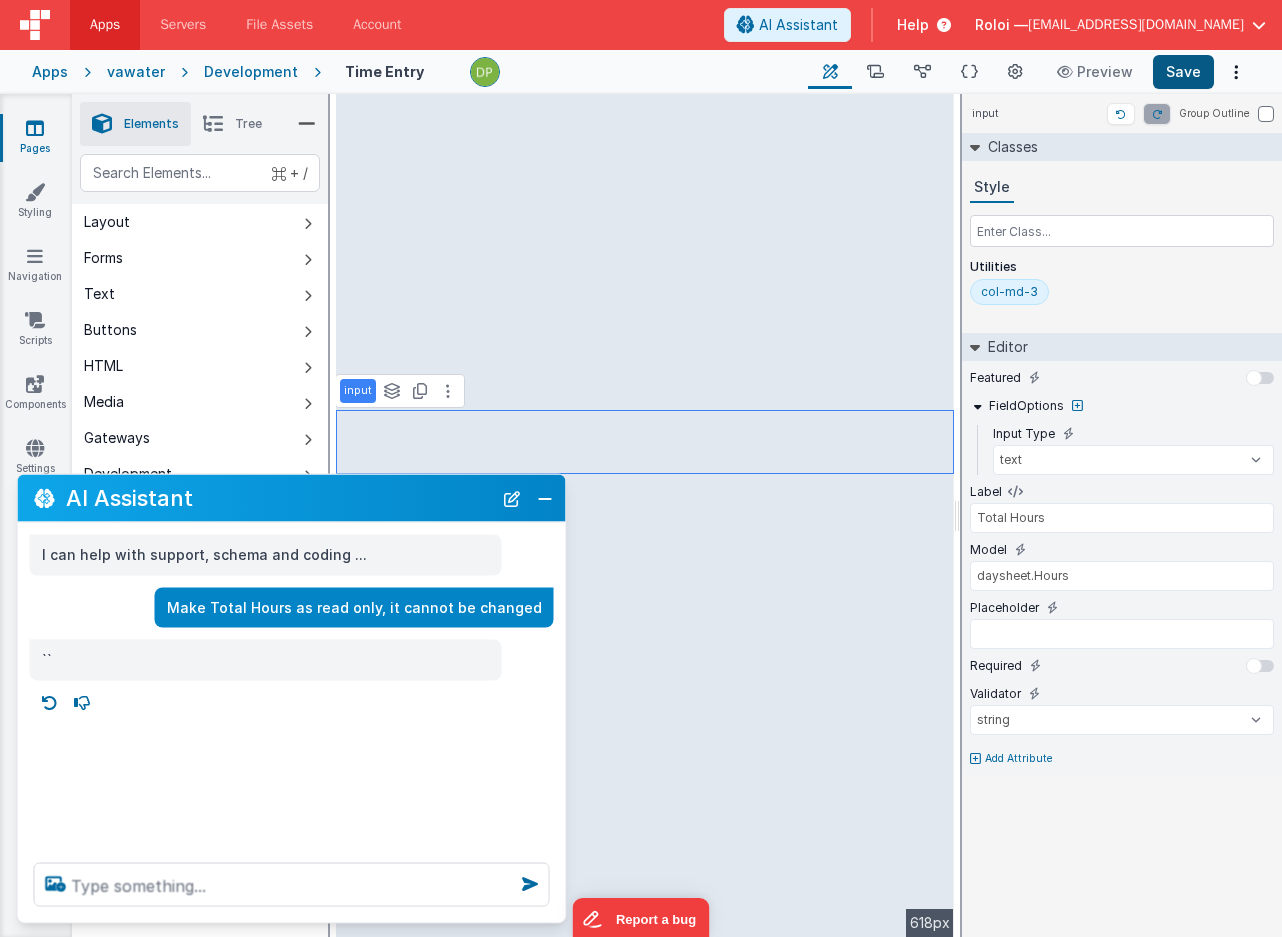click on "Save" at bounding box center [1183, 72] 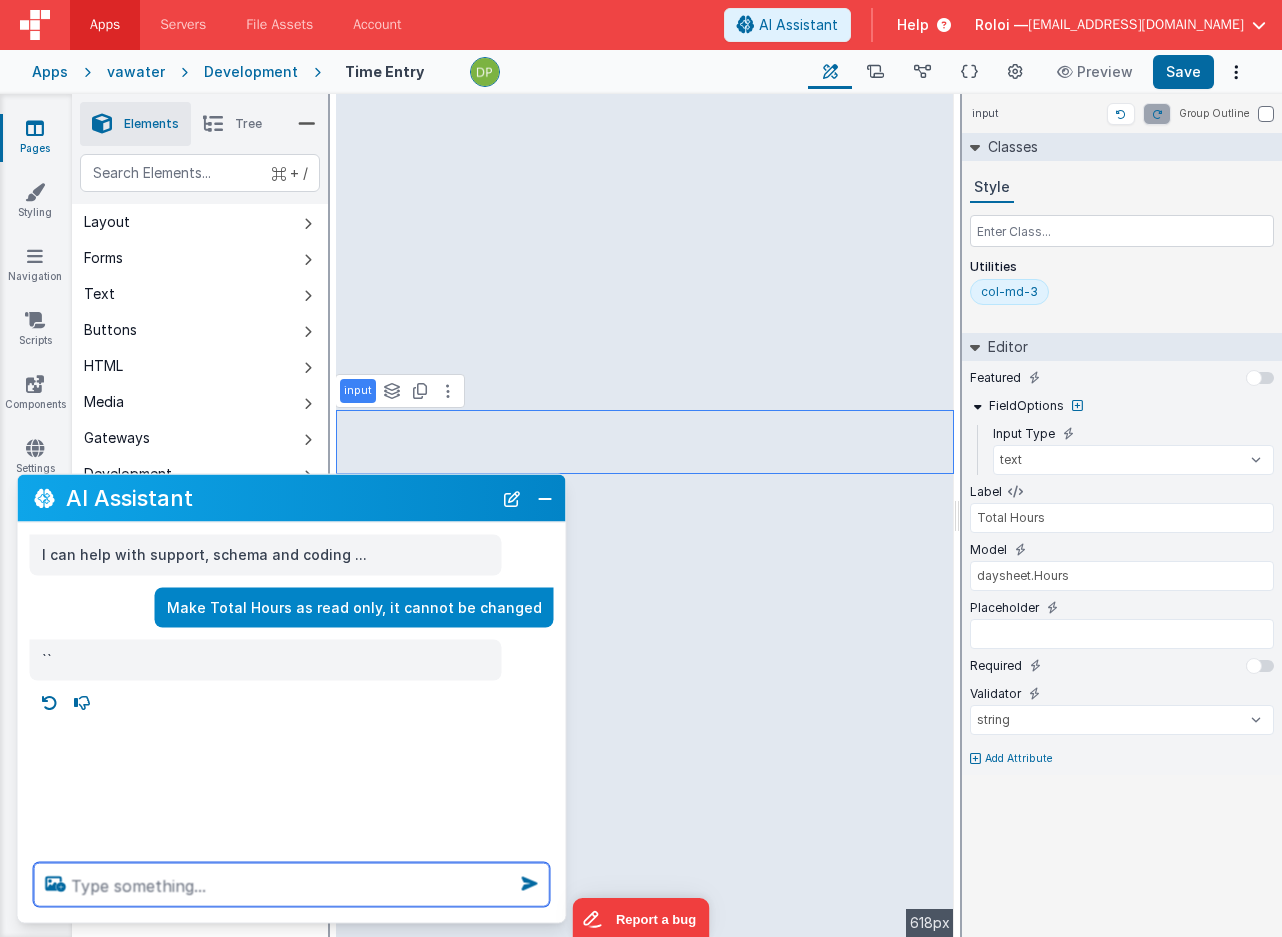click at bounding box center (292, 885) 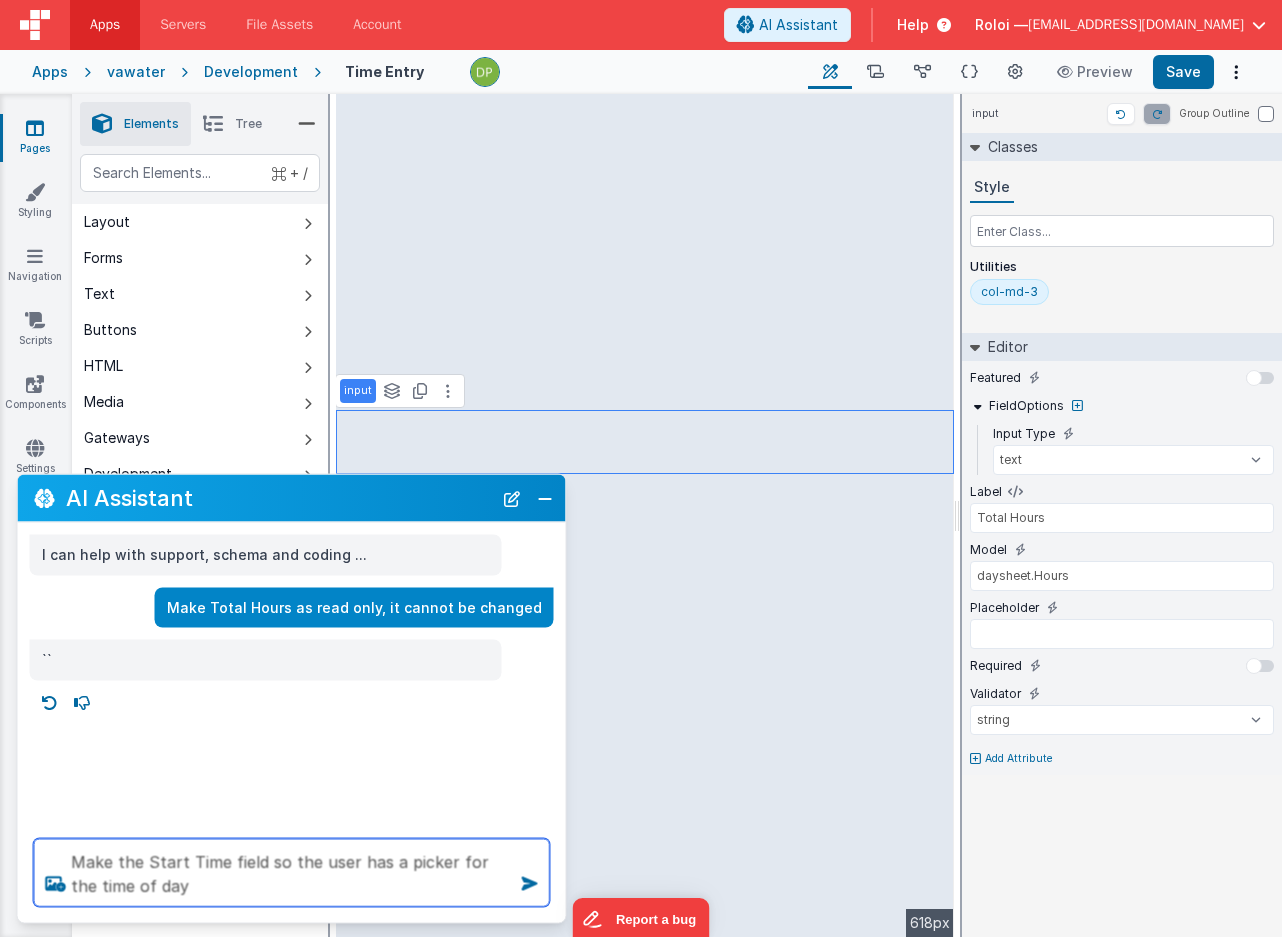 type on "Make the Start Time field so the user has a picker for the time of day" 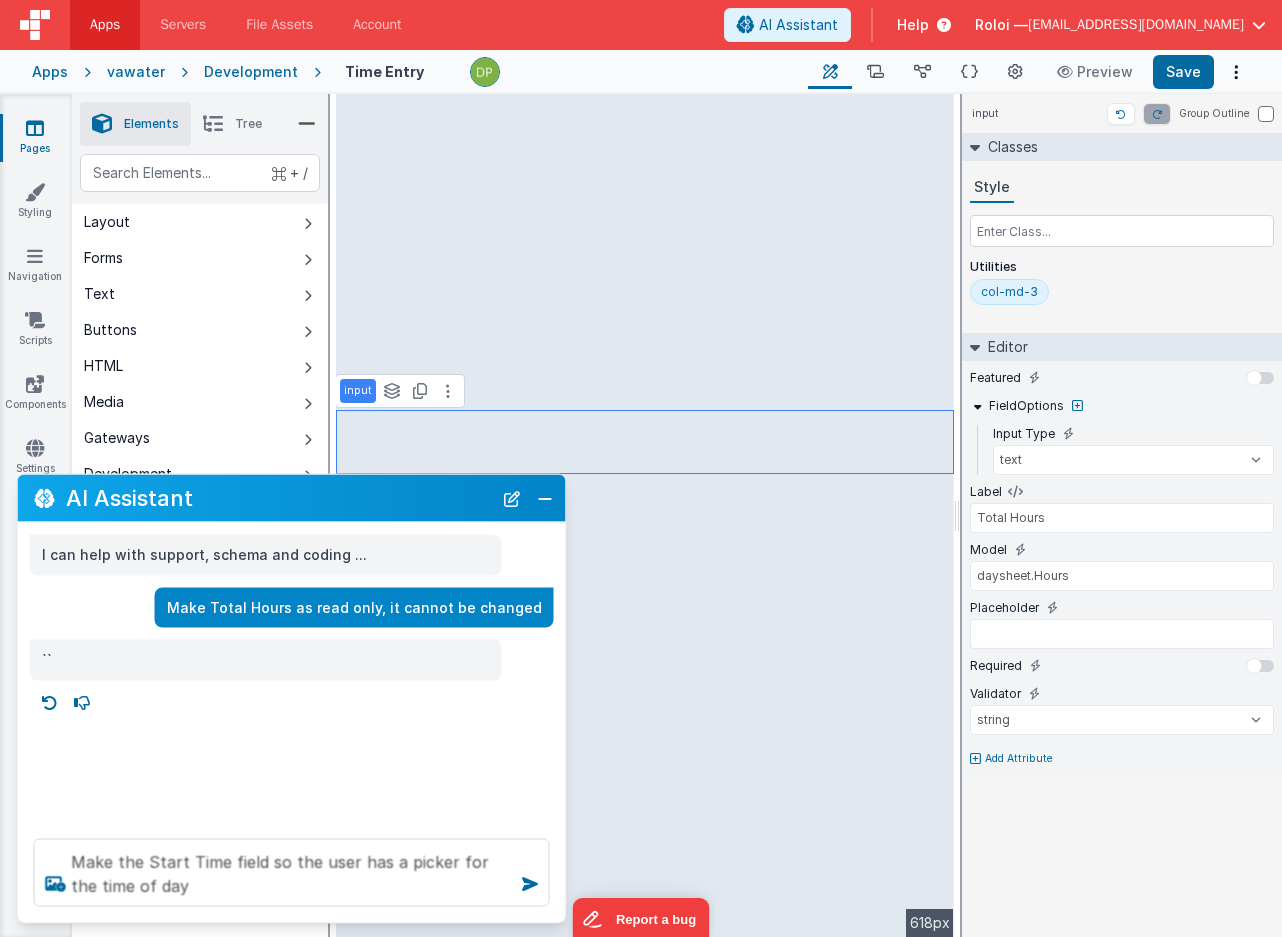 type 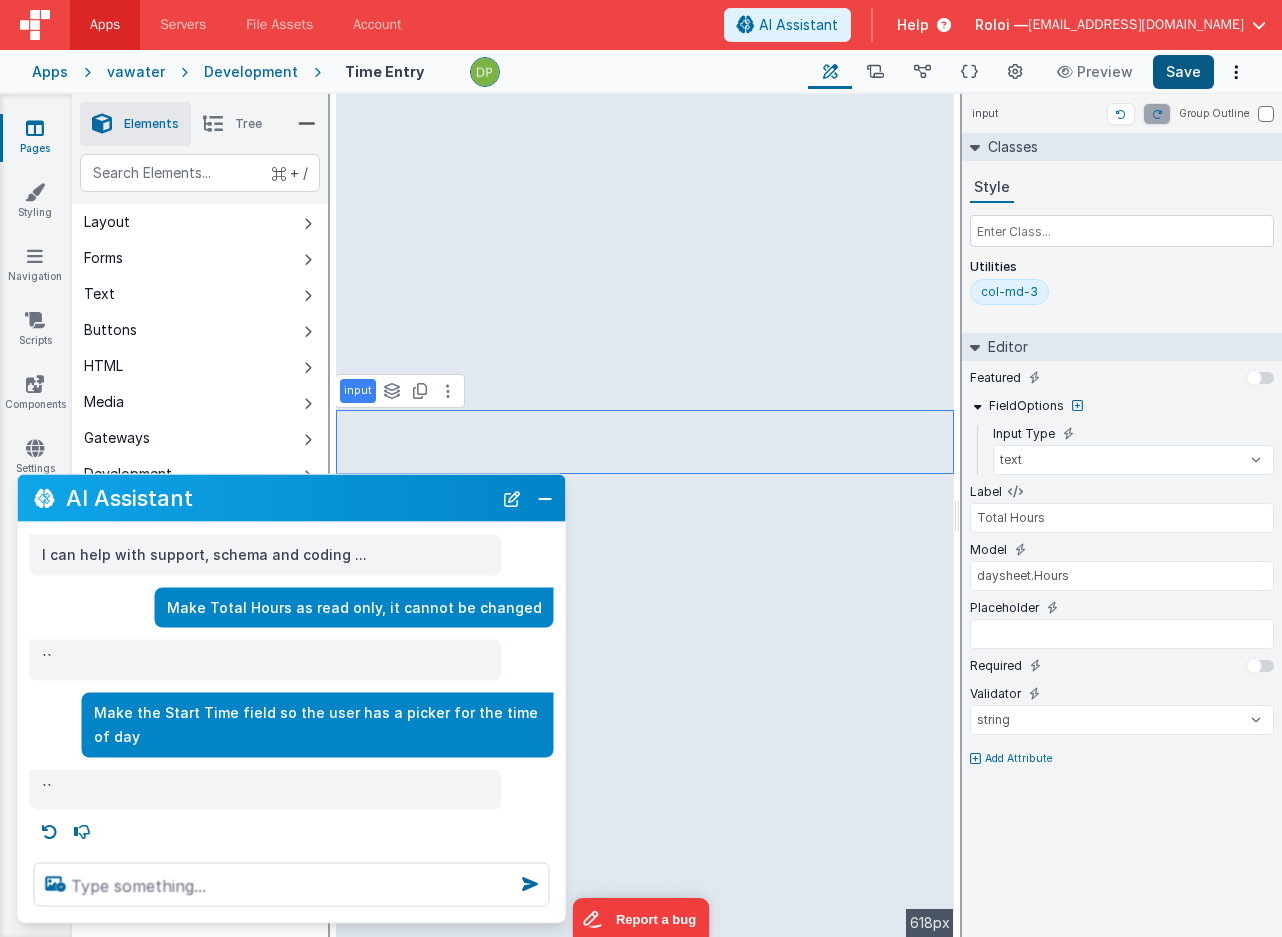 click on "Save" at bounding box center (1183, 72) 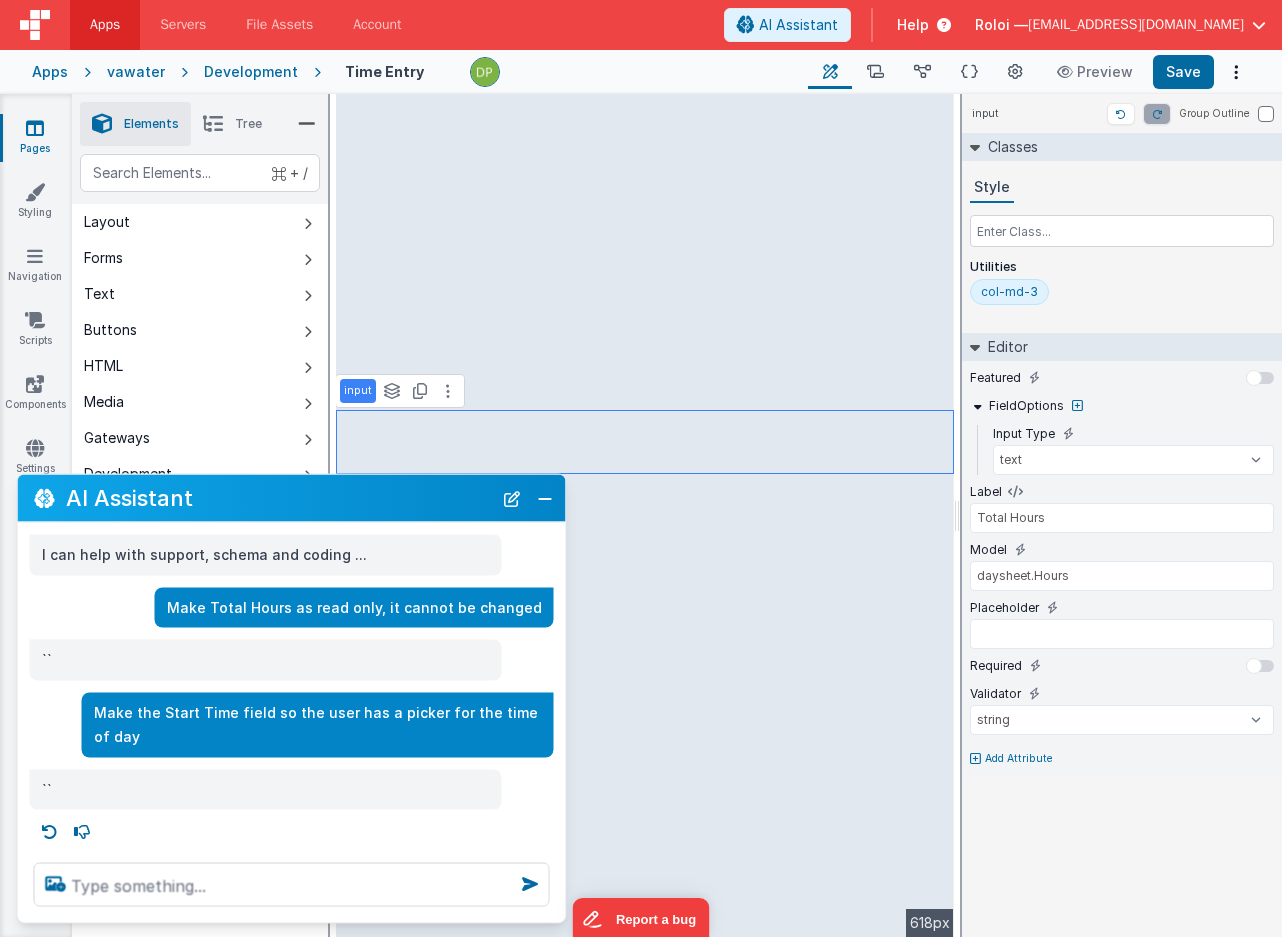 type 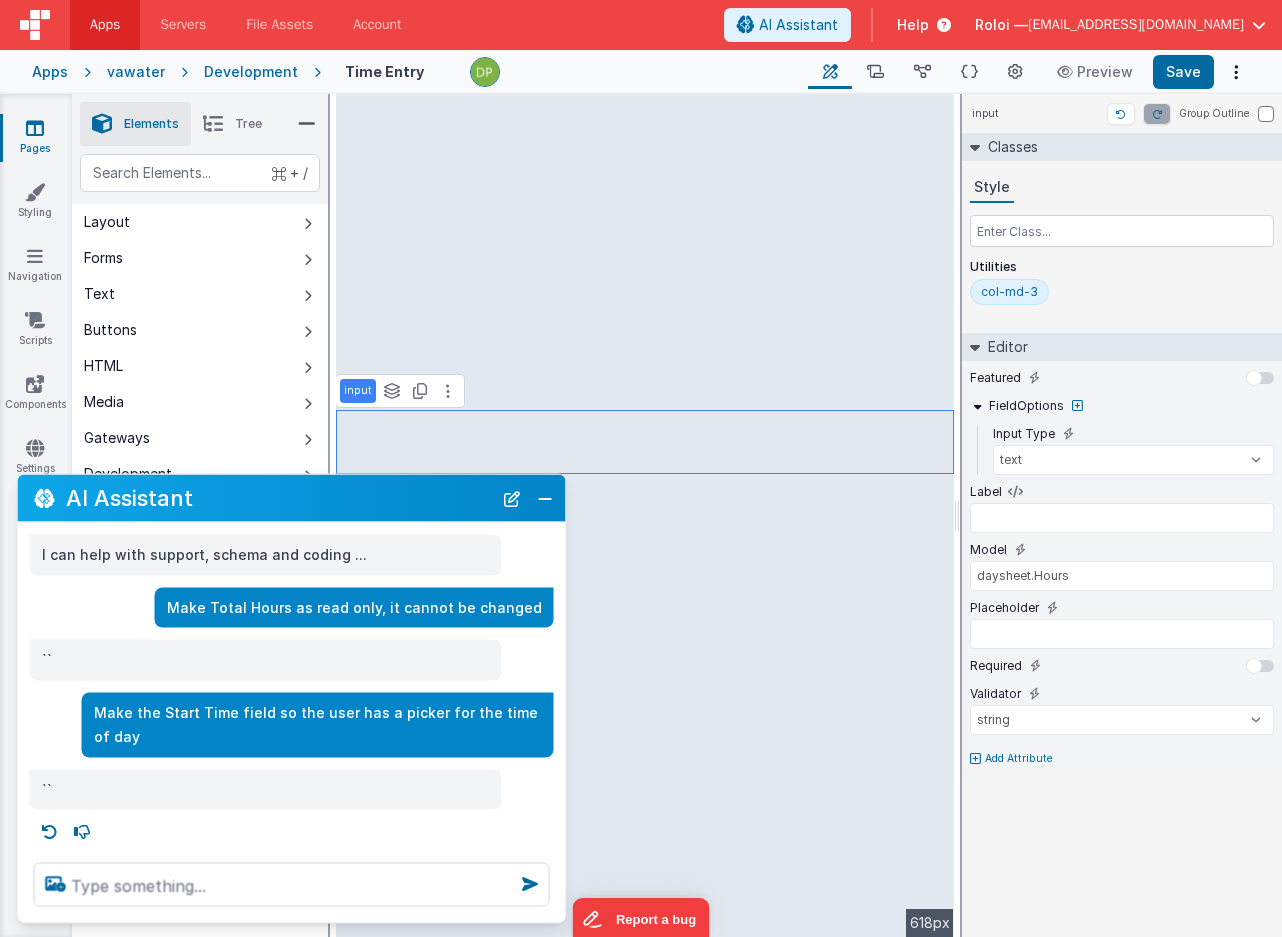 select on "string" 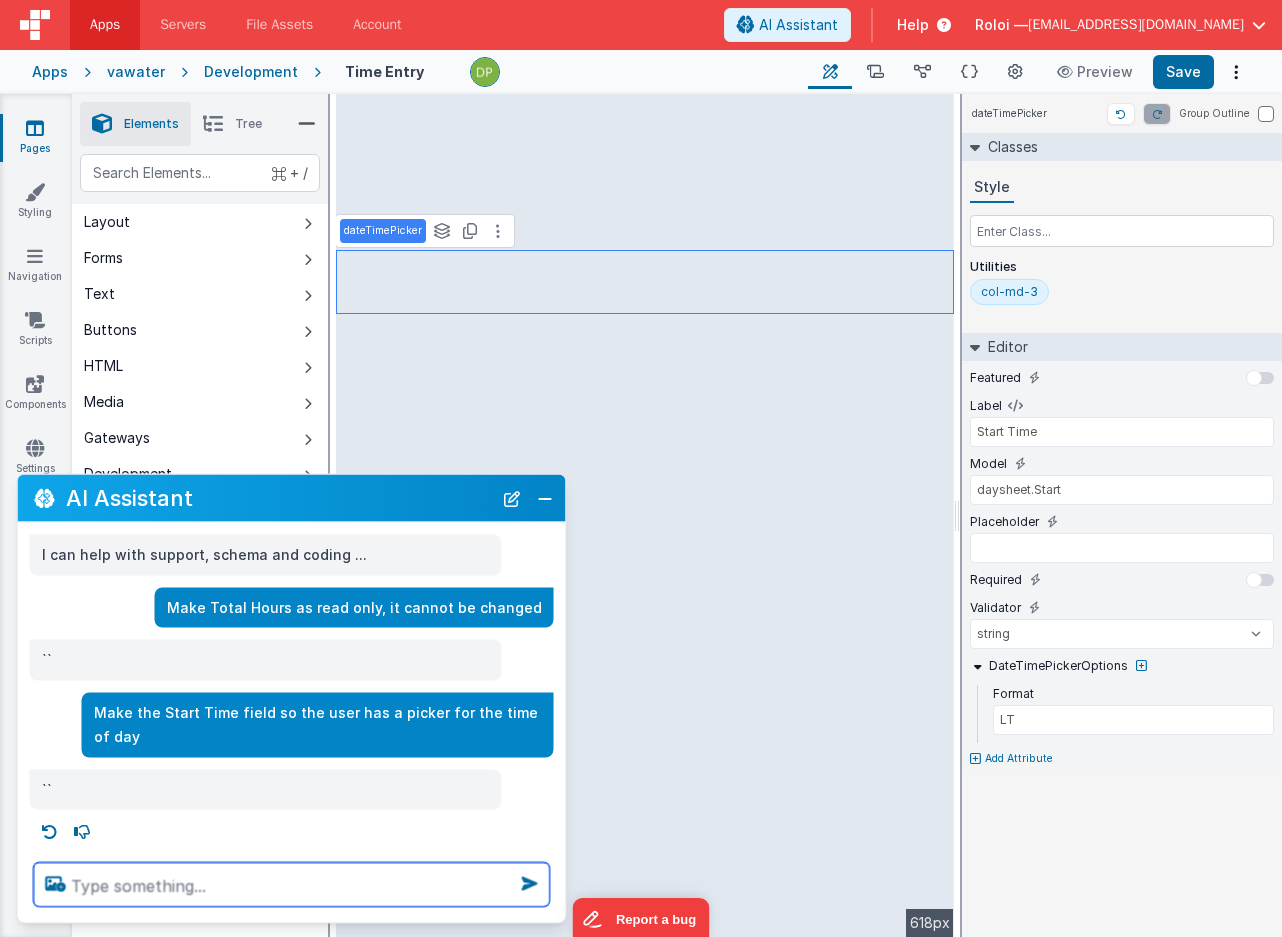 click at bounding box center [292, 885] 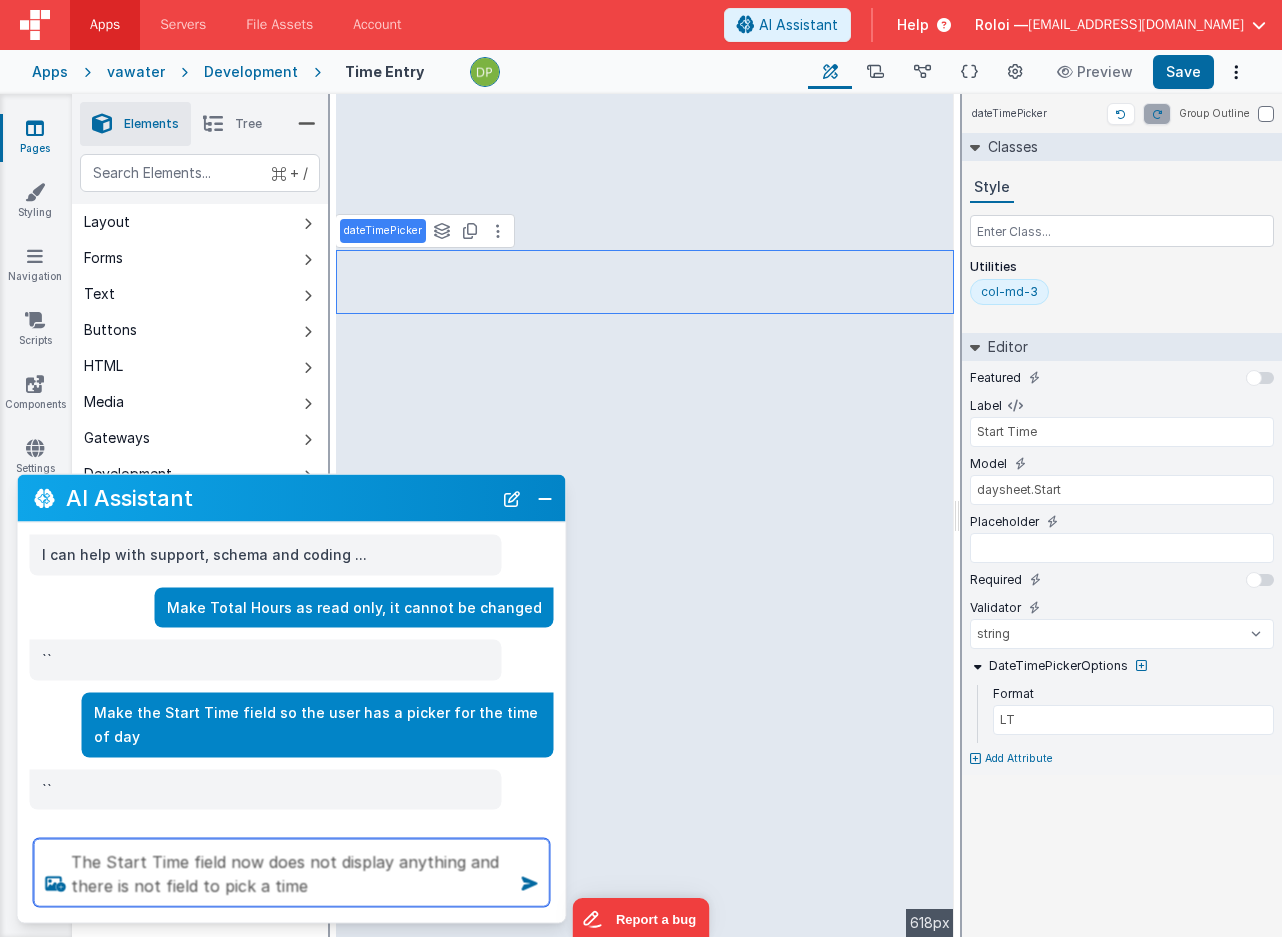 type on "The Start Time field now does not display anything and there is not field to pick a time" 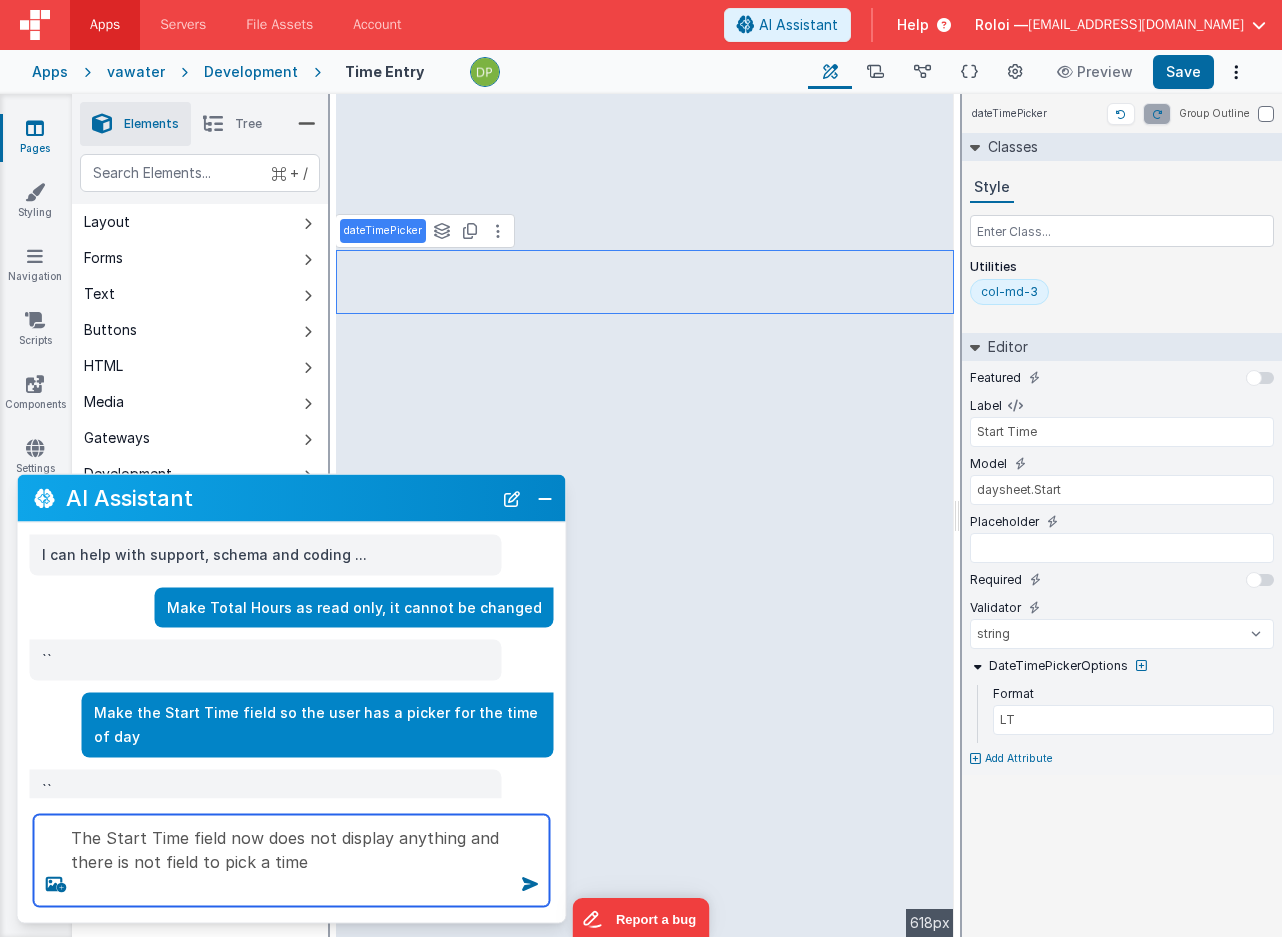 type 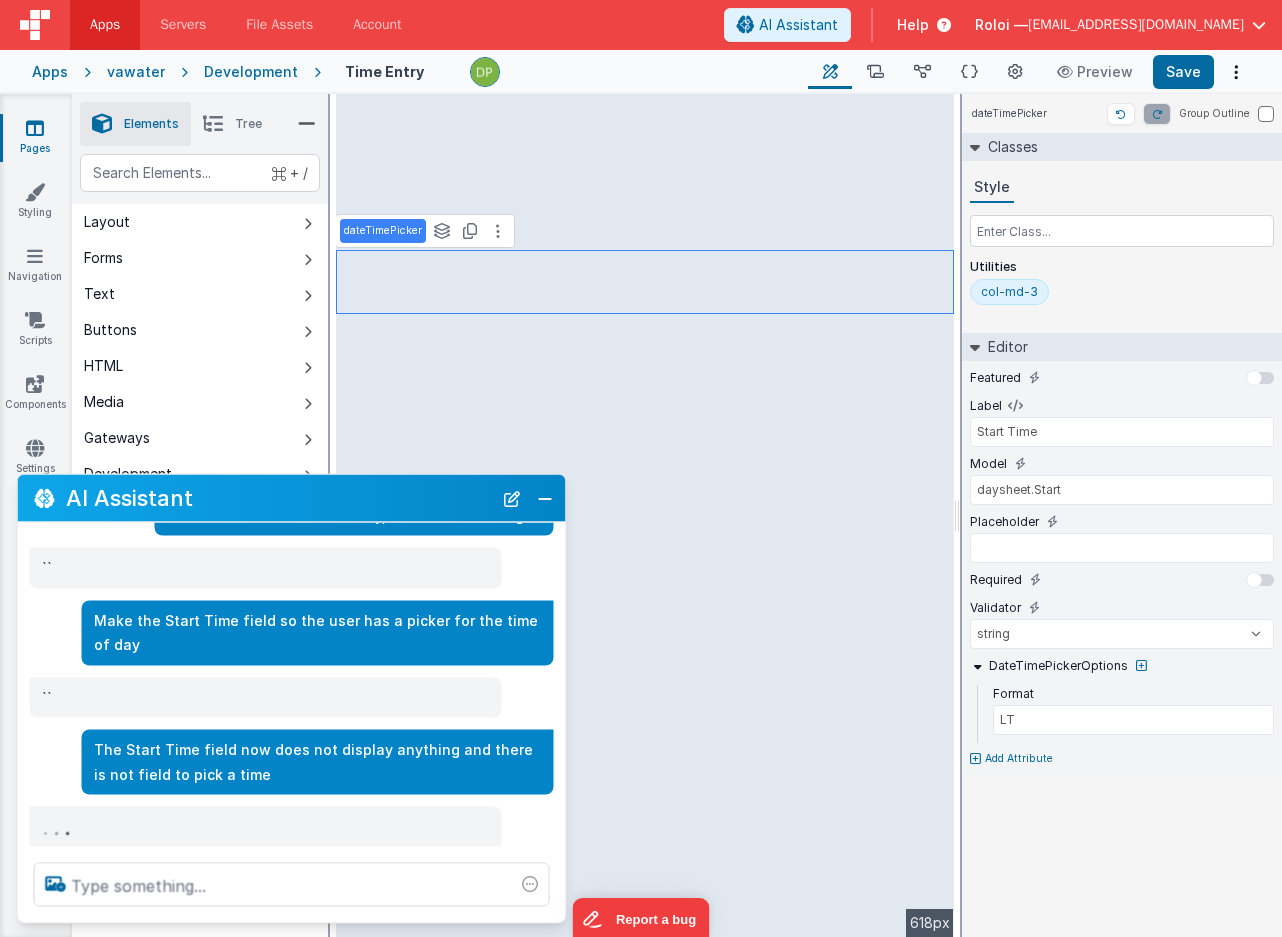 scroll, scrollTop: 88, scrollLeft: 0, axis: vertical 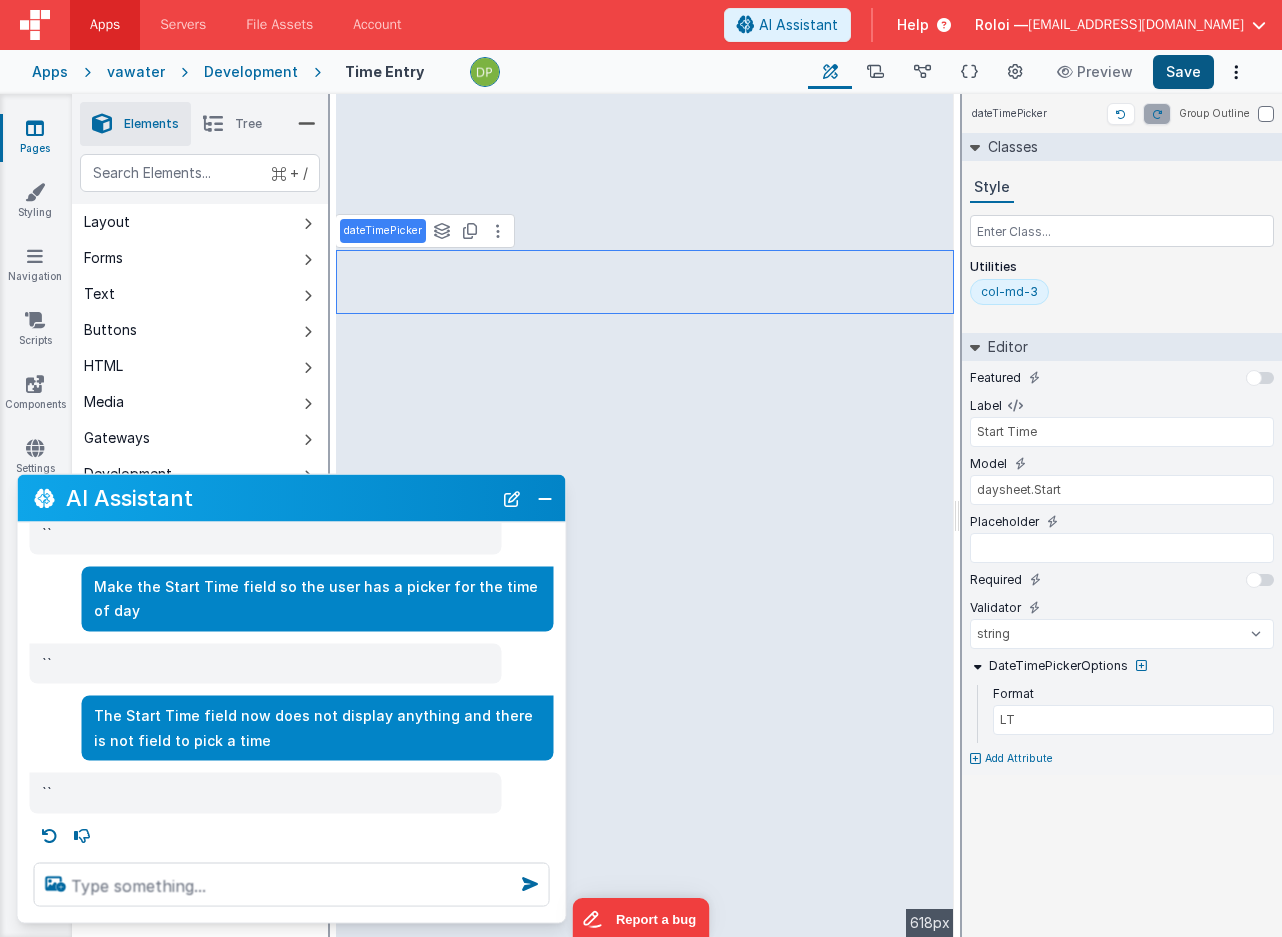 click on "Save" at bounding box center (1183, 72) 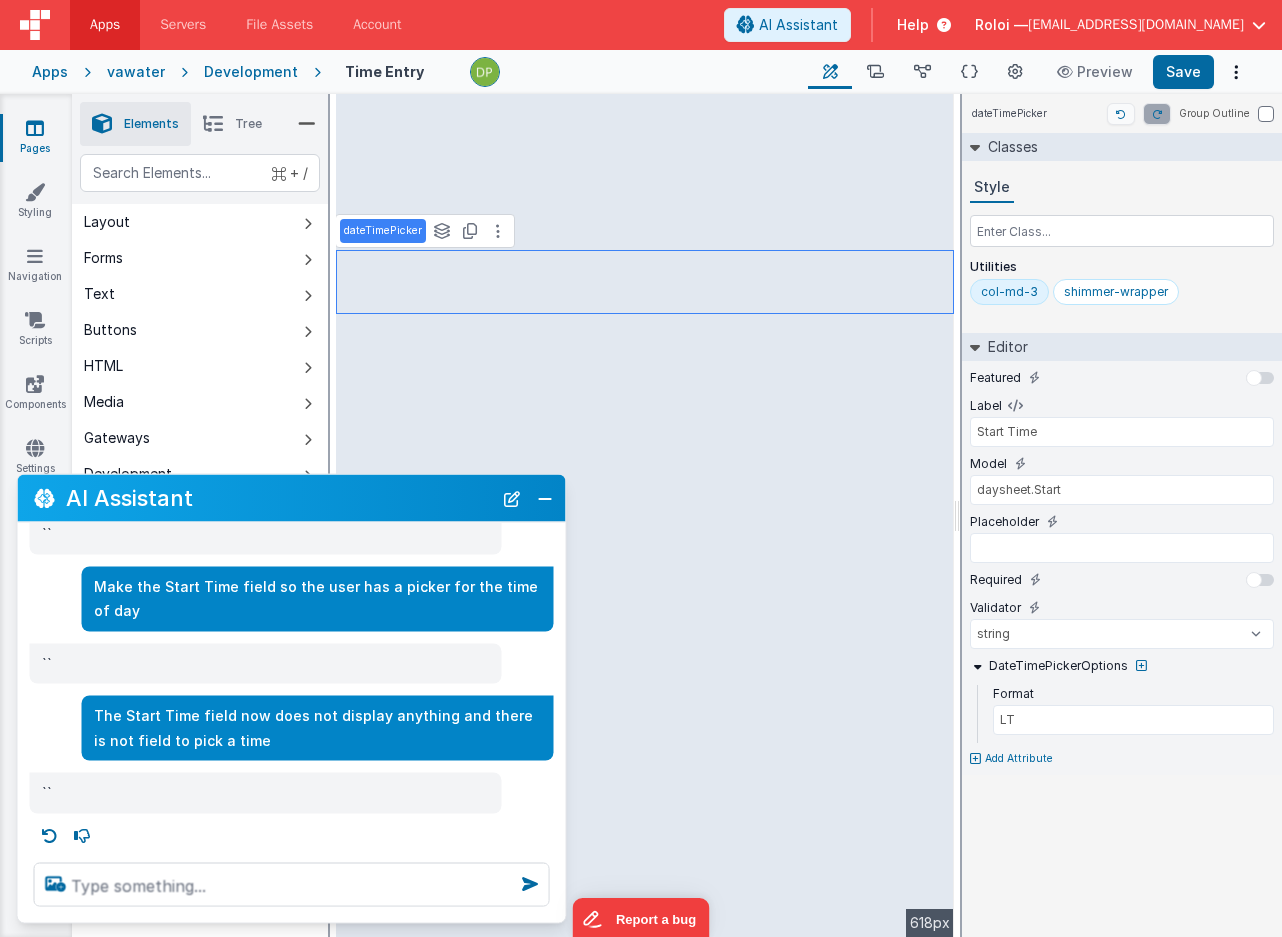 click at bounding box center (1121, 114) 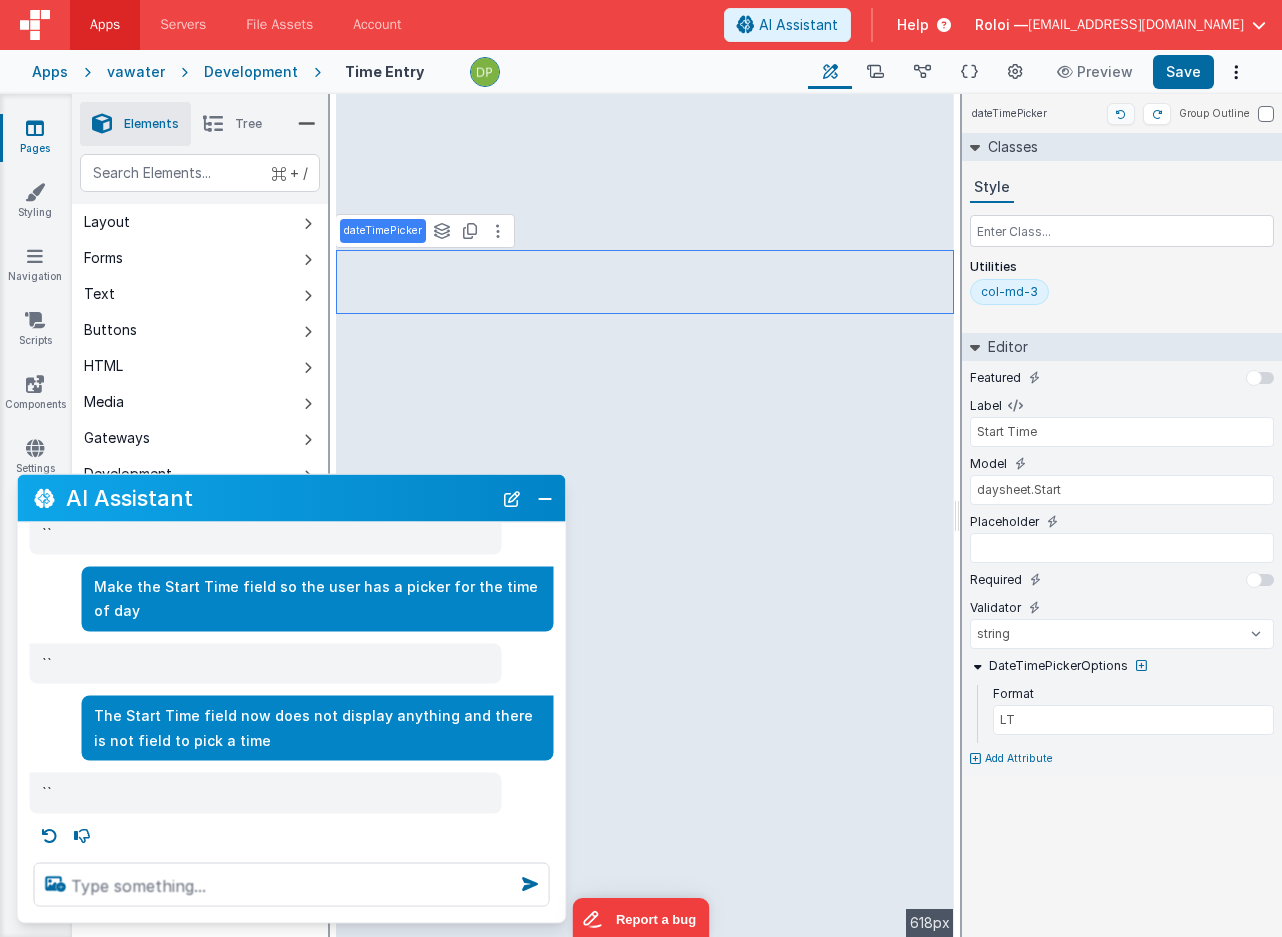 click at bounding box center (1121, 114) 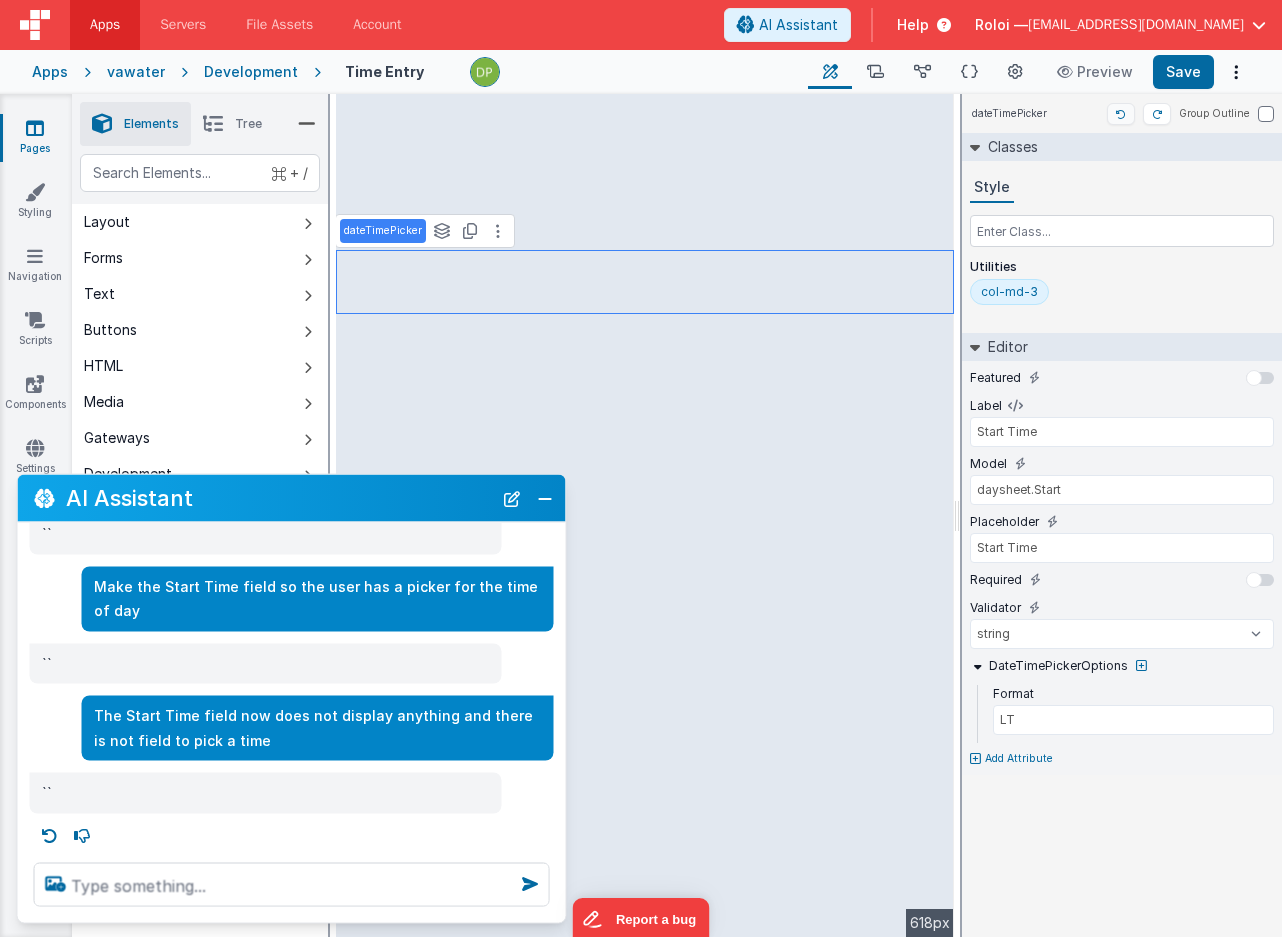 select on "string" 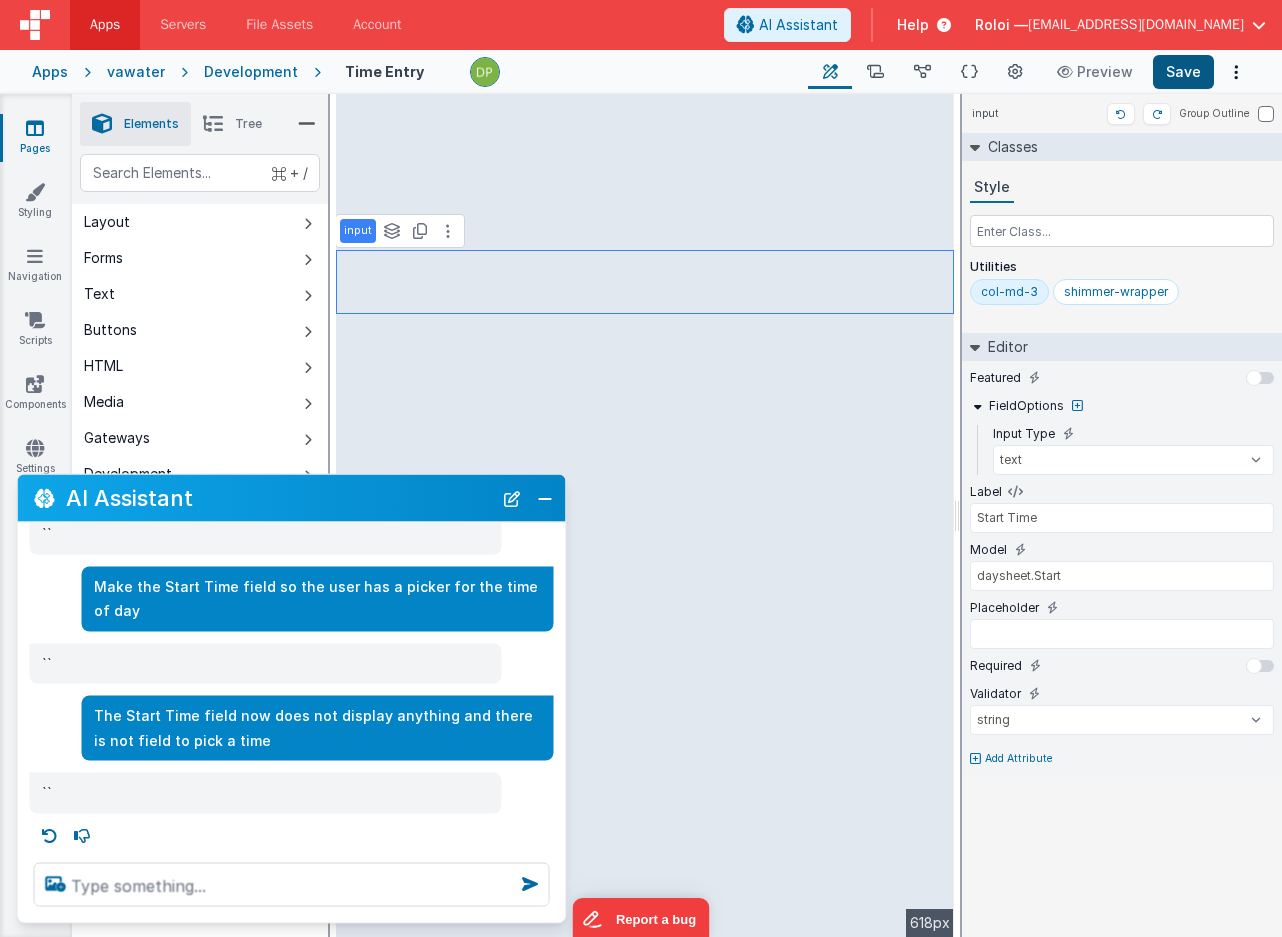 click on "Save" at bounding box center [1183, 72] 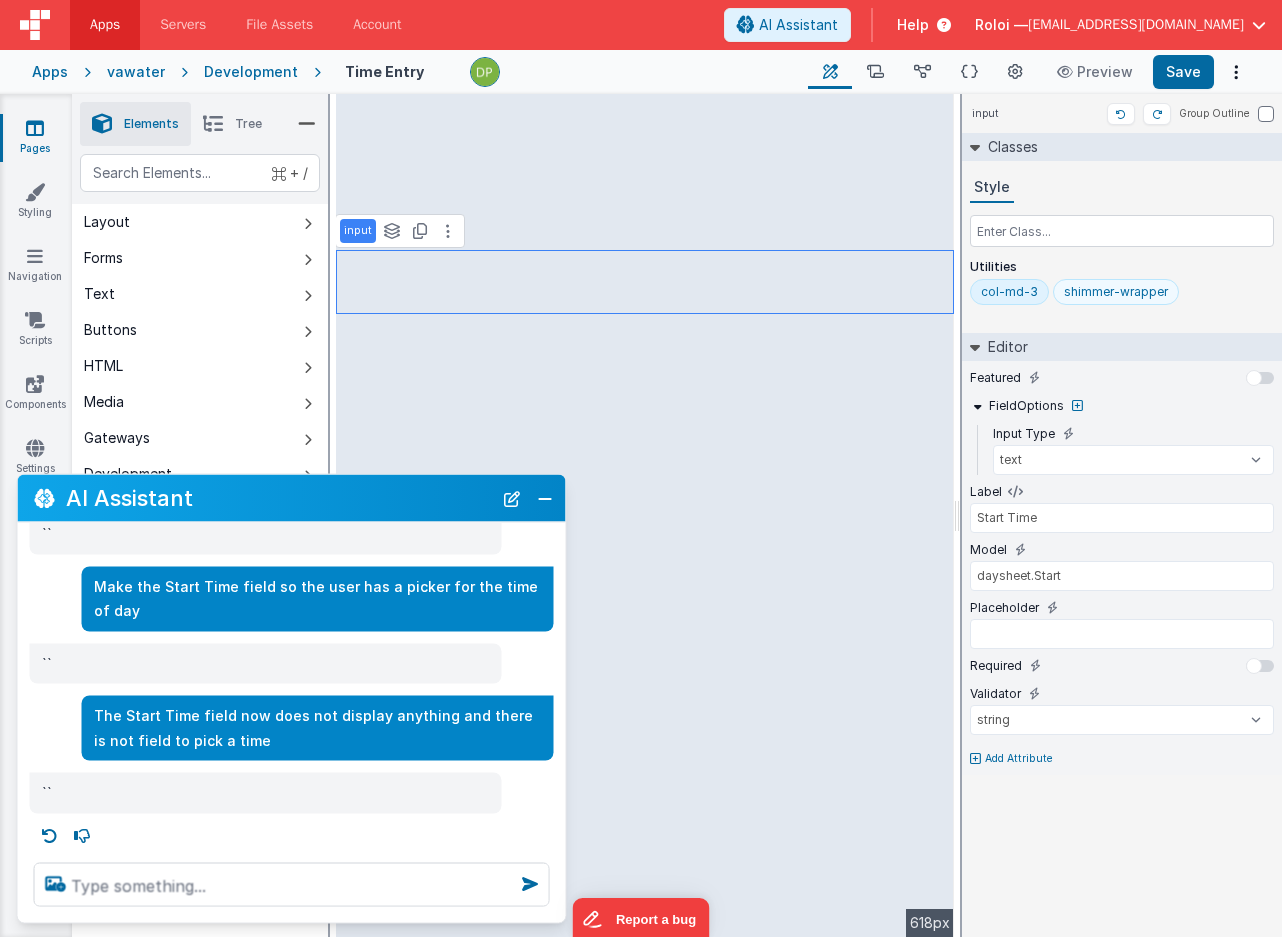 click on "shimmer-wrapper" at bounding box center [1116, 292] 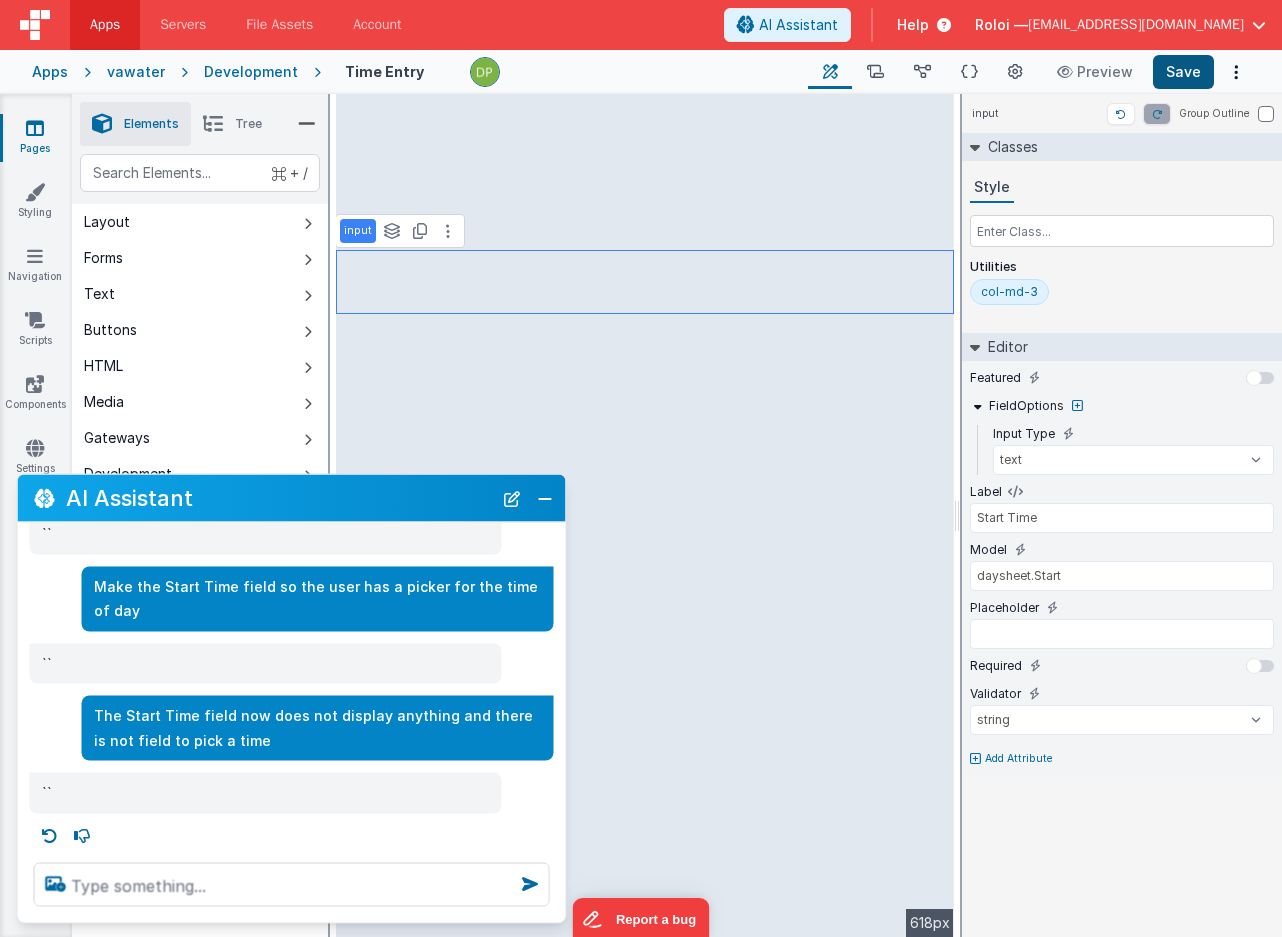 click on "Save" at bounding box center (1183, 72) 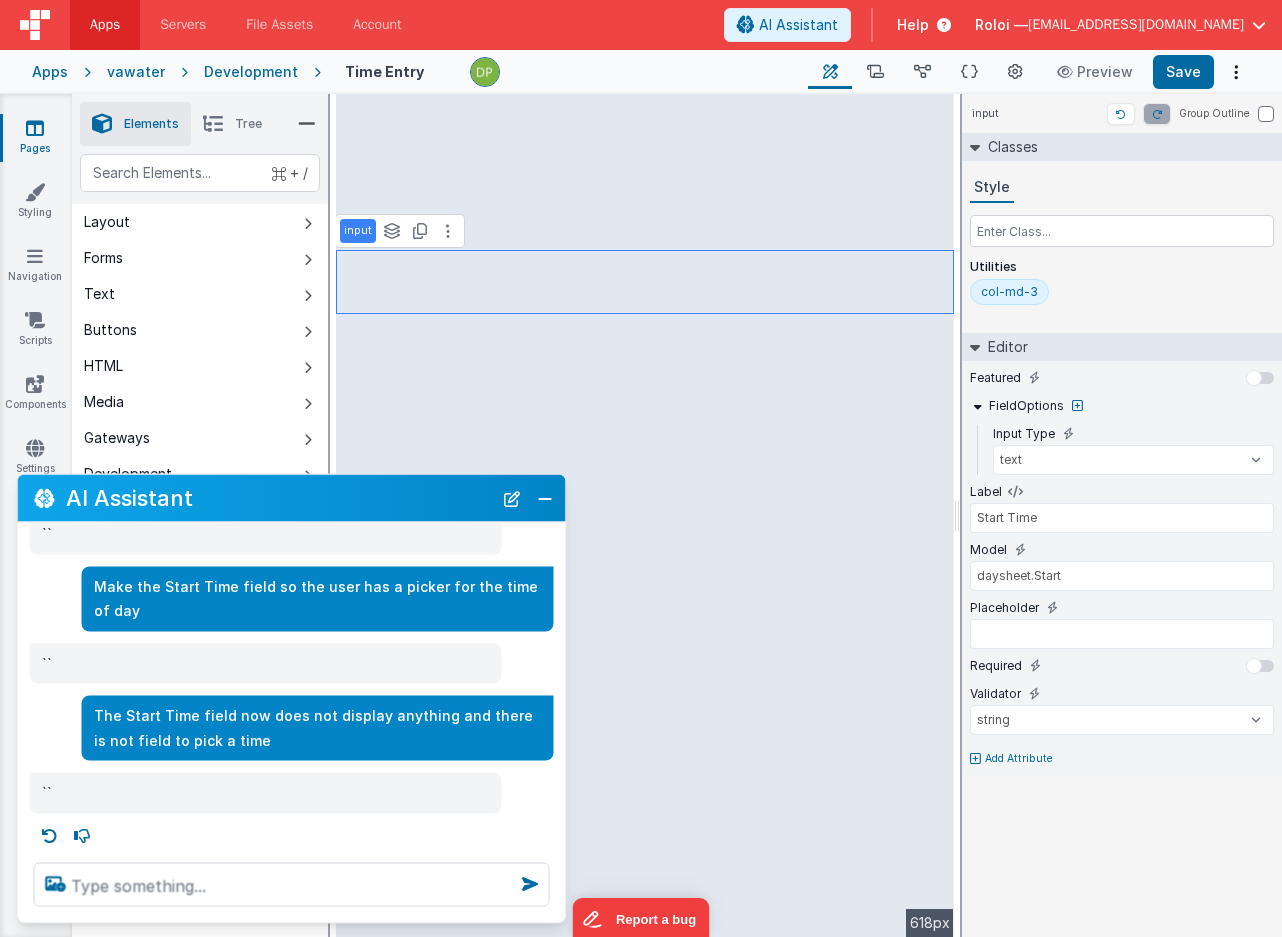 select on "updateContact" 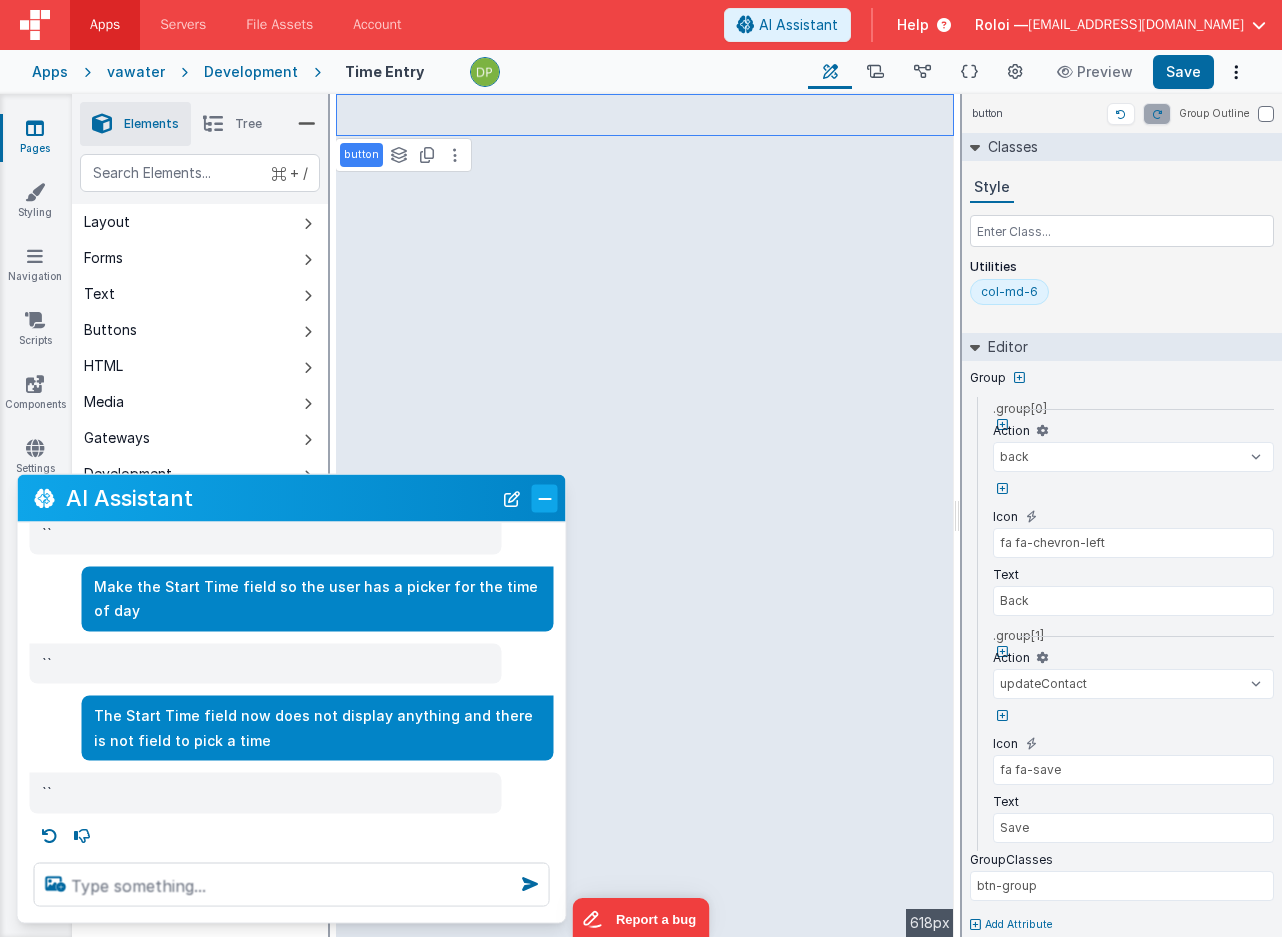 click at bounding box center [545, 498] 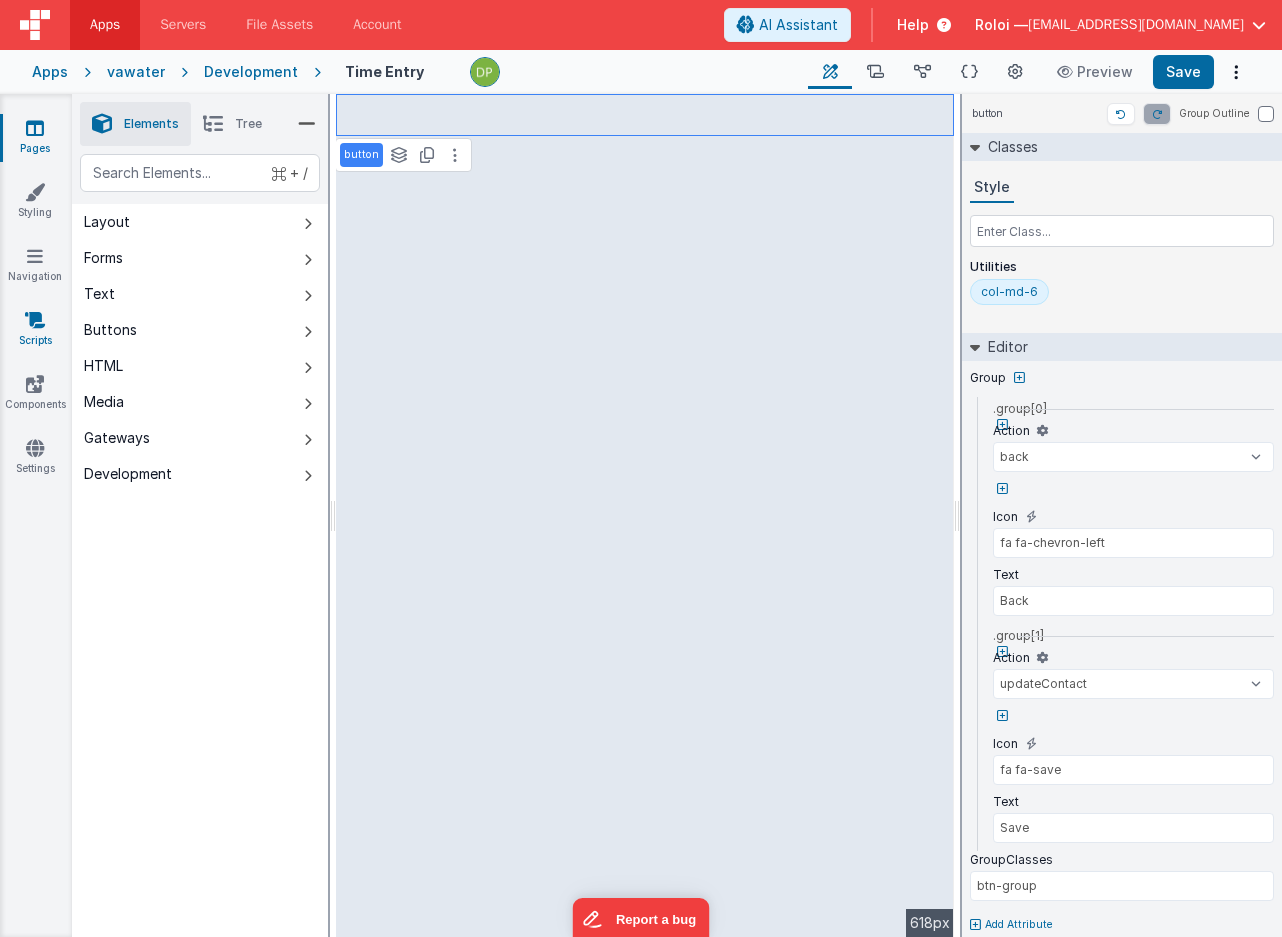 click at bounding box center [35, 320] 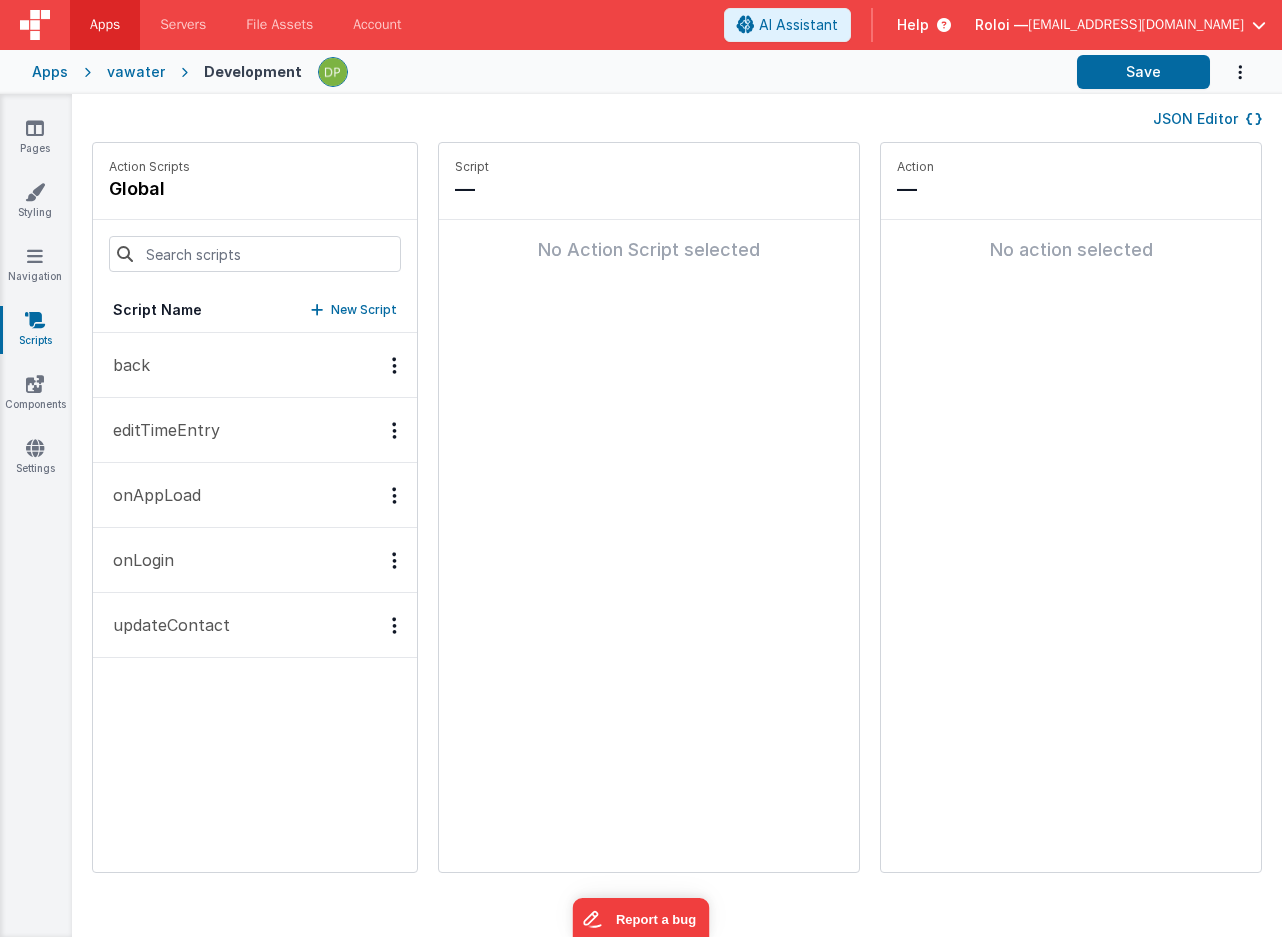 click on "updateContact" at bounding box center [255, 625] 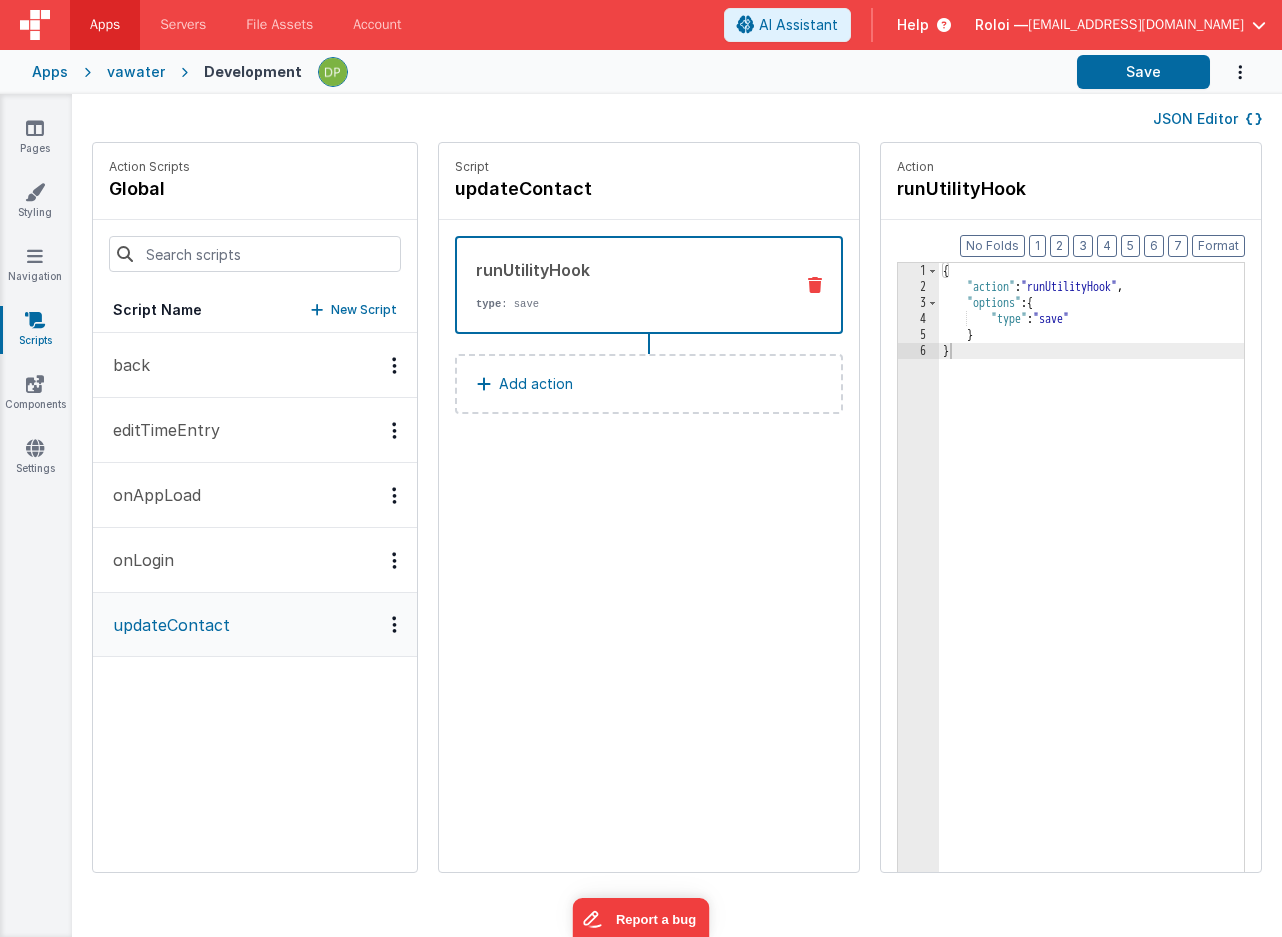 click on "updateContact" at bounding box center [165, 625] 